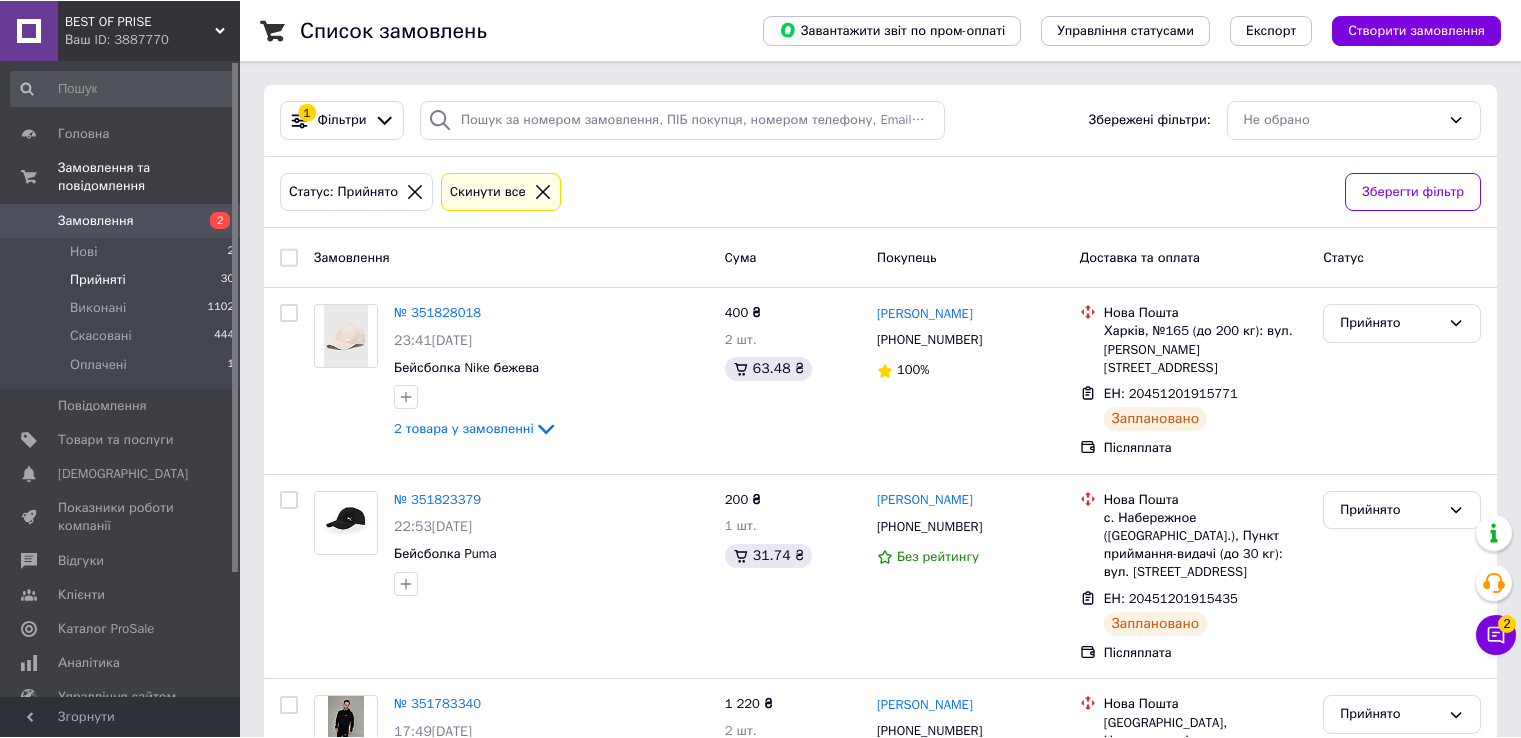 scroll, scrollTop: 0, scrollLeft: 0, axis: both 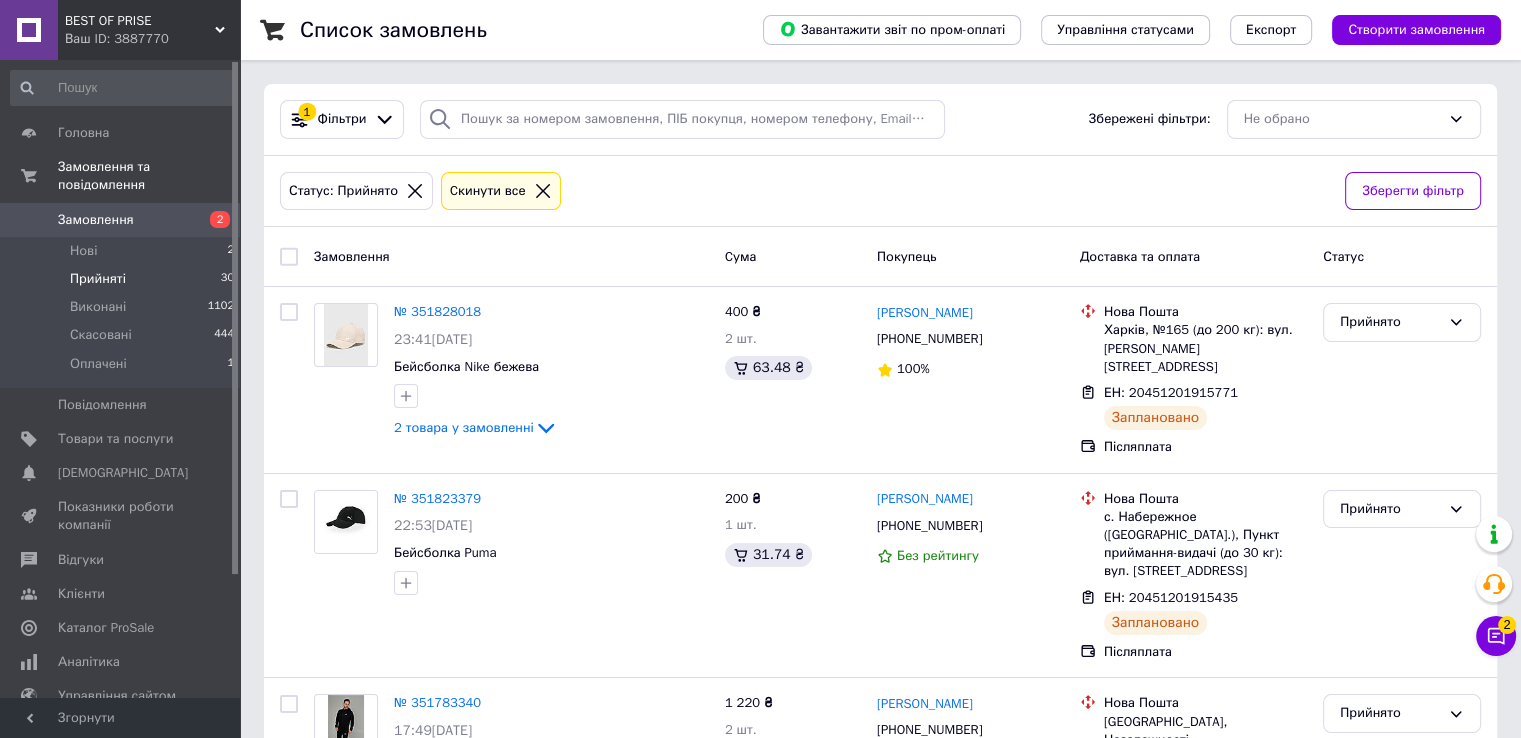click on "Прийняті 30" at bounding box center [123, 279] 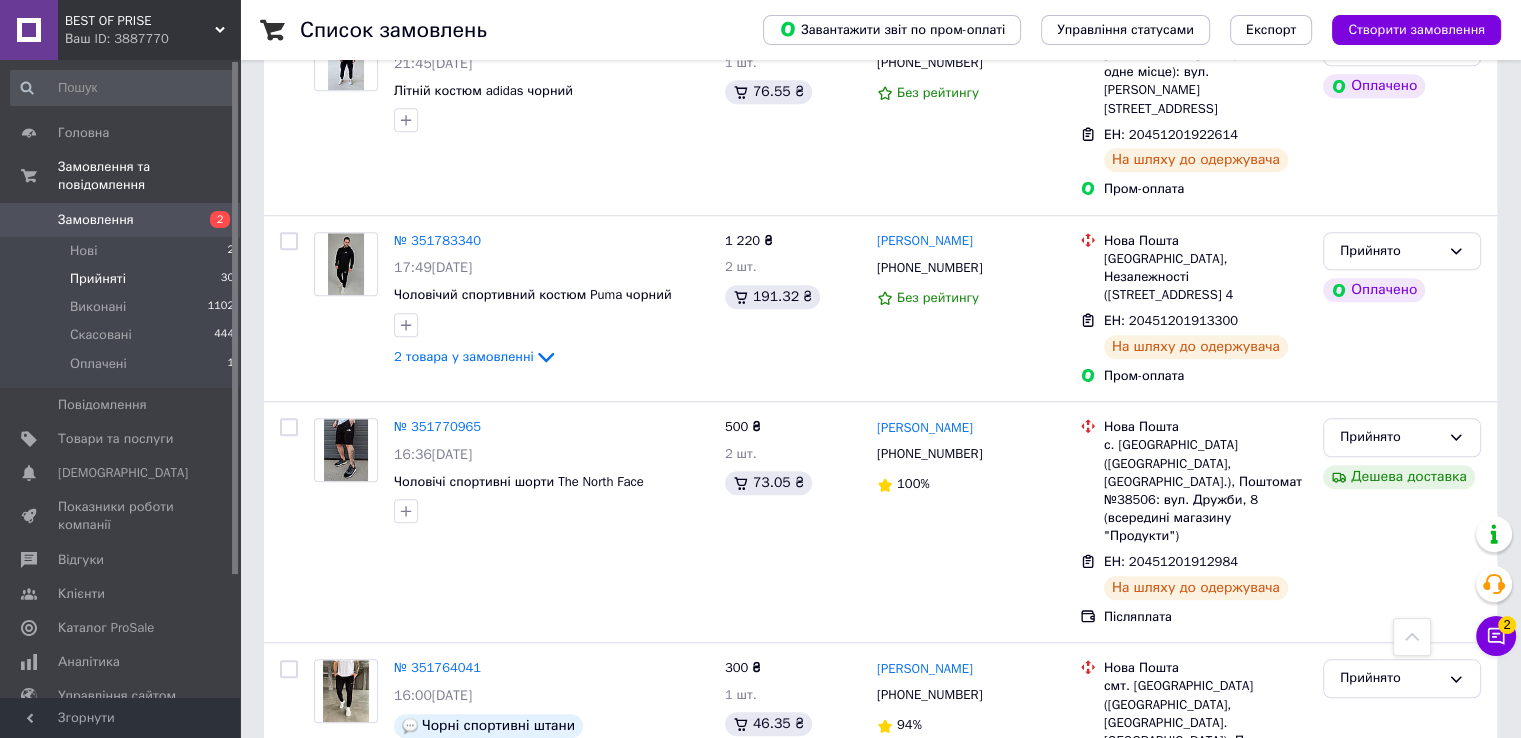 scroll, scrollTop: 1652, scrollLeft: 0, axis: vertical 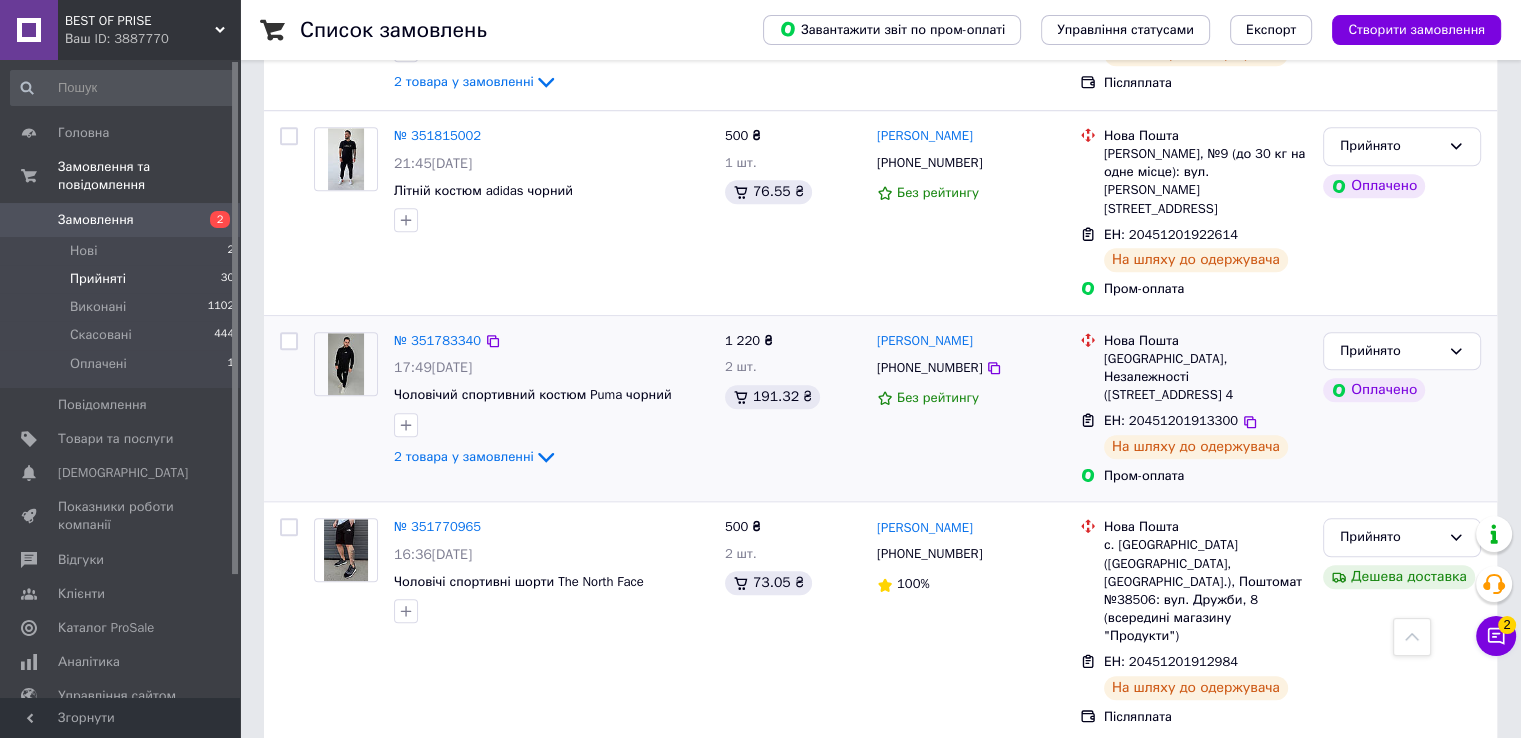 click at bounding box center [345, 364] 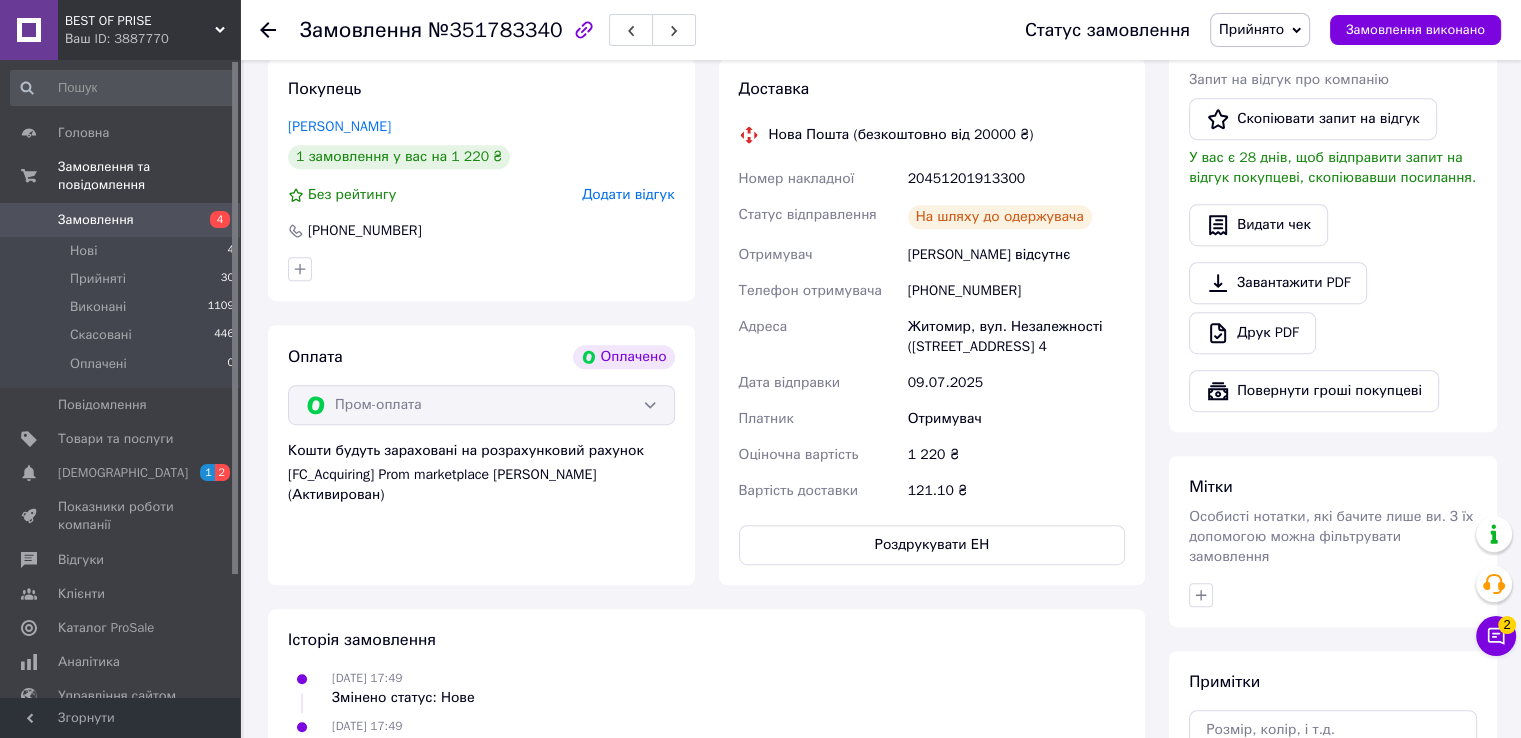 scroll, scrollTop: 1100, scrollLeft: 0, axis: vertical 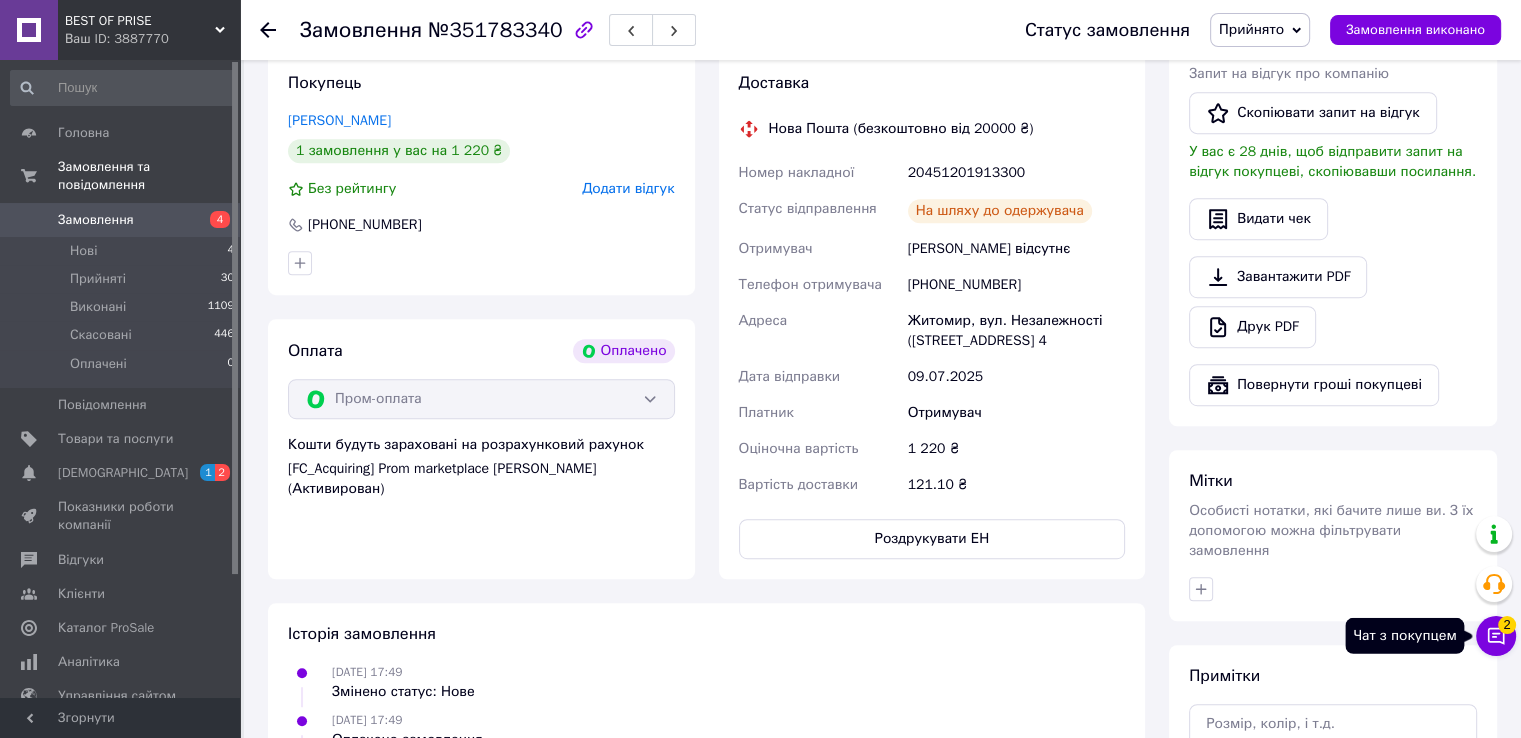 click on "2" at bounding box center [1507, 625] 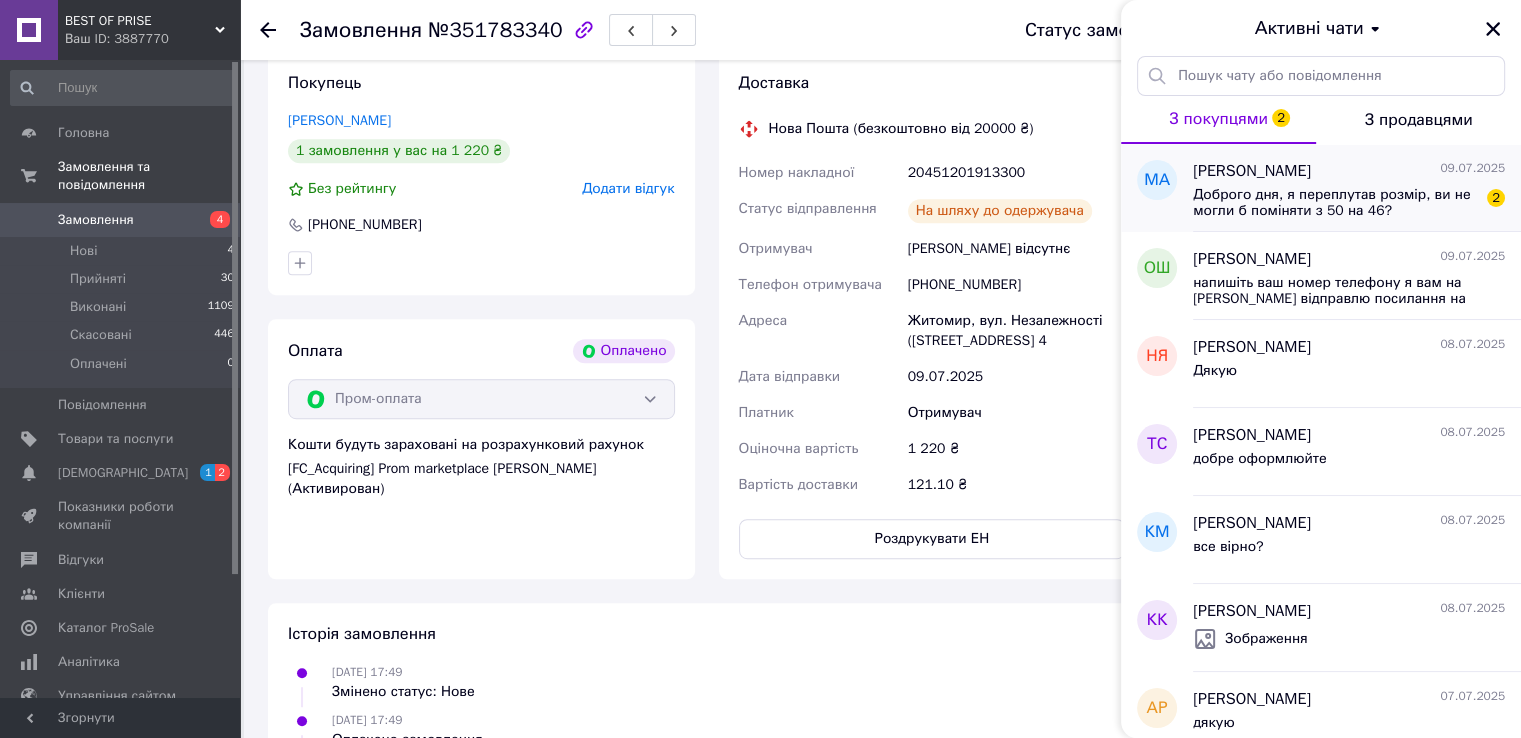click on "Доброго дня, я переплутав розмір, ви не могли б поміняти з 50 на 46?" at bounding box center [1335, 203] 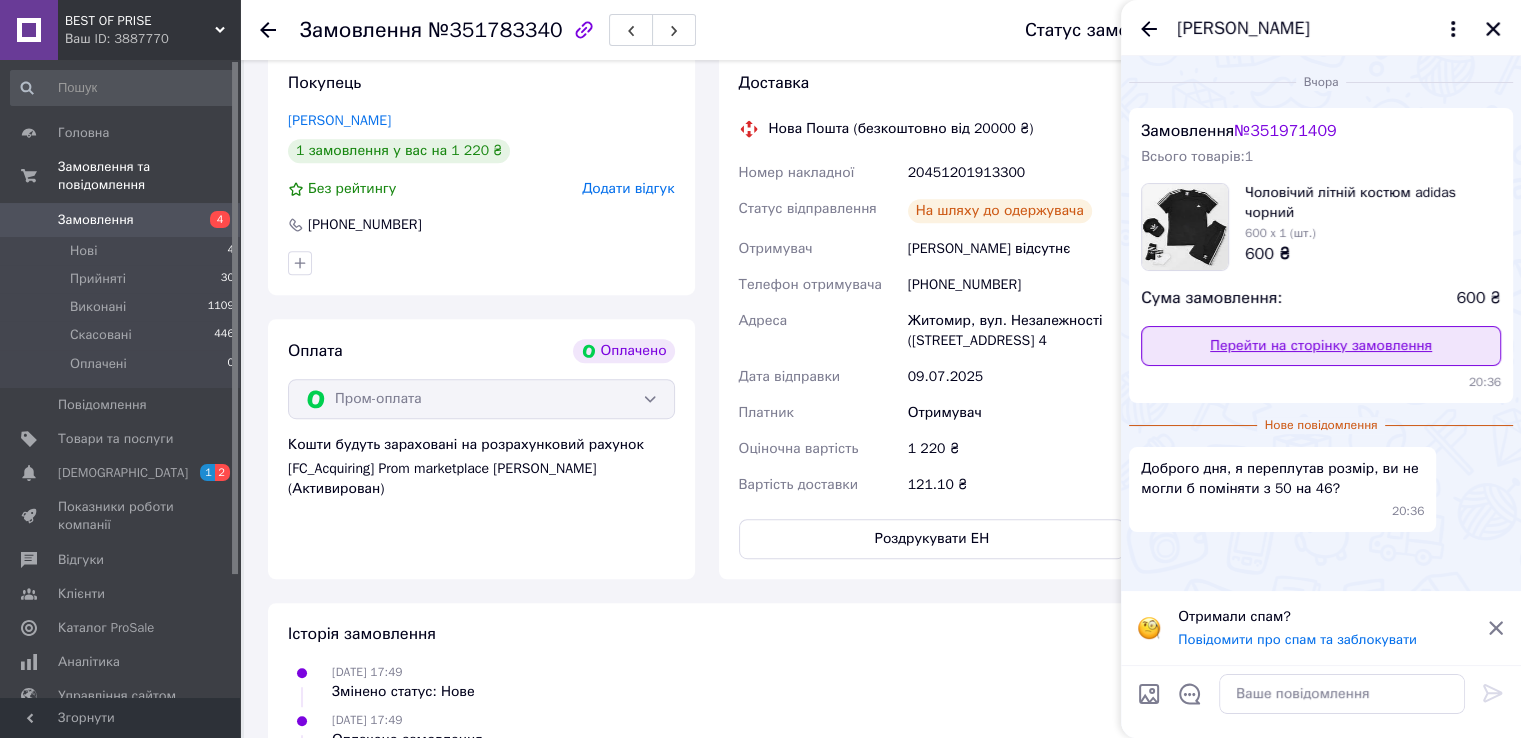 click on "Перейти на сторінку замовлення" at bounding box center (1321, 346) 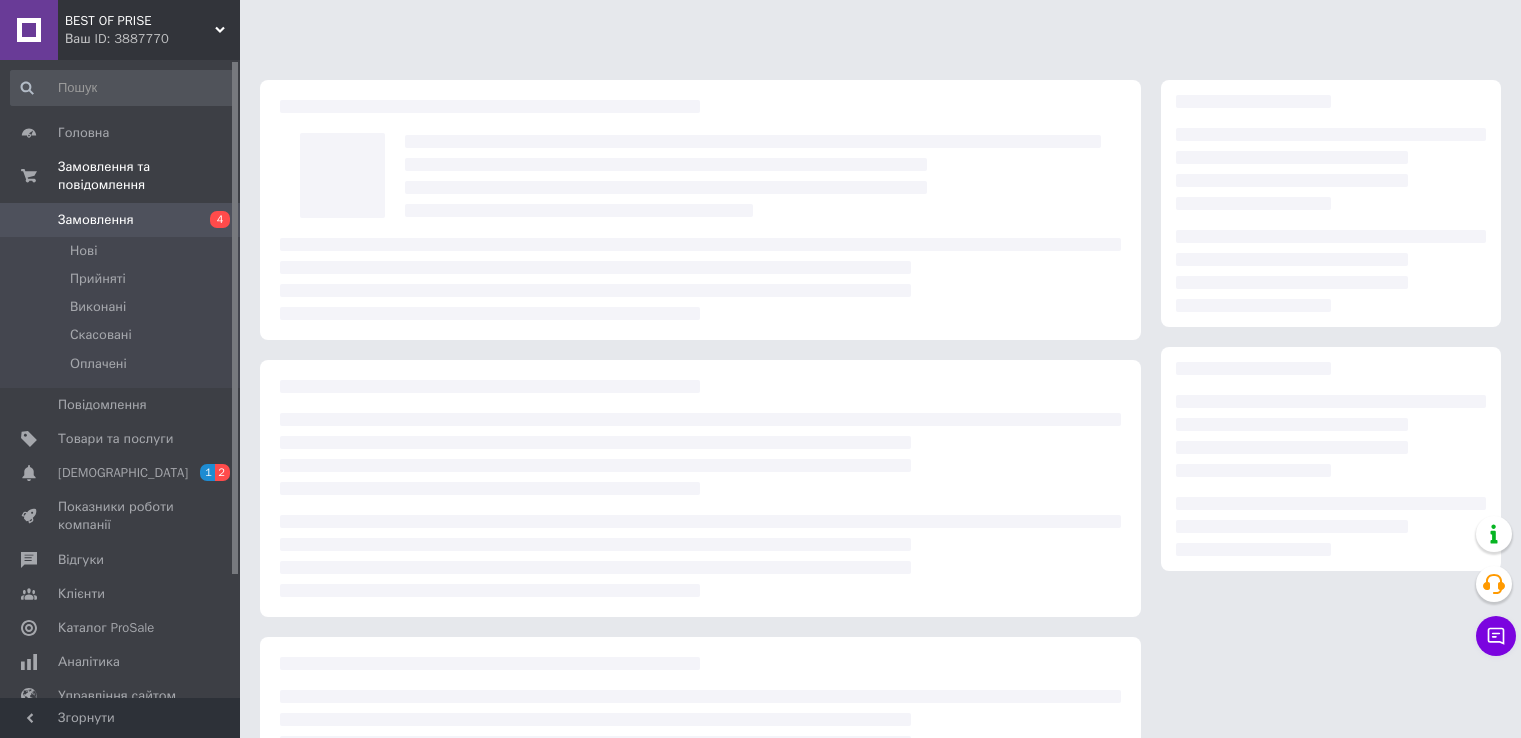 scroll, scrollTop: 0, scrollLeft: 0, axis: both 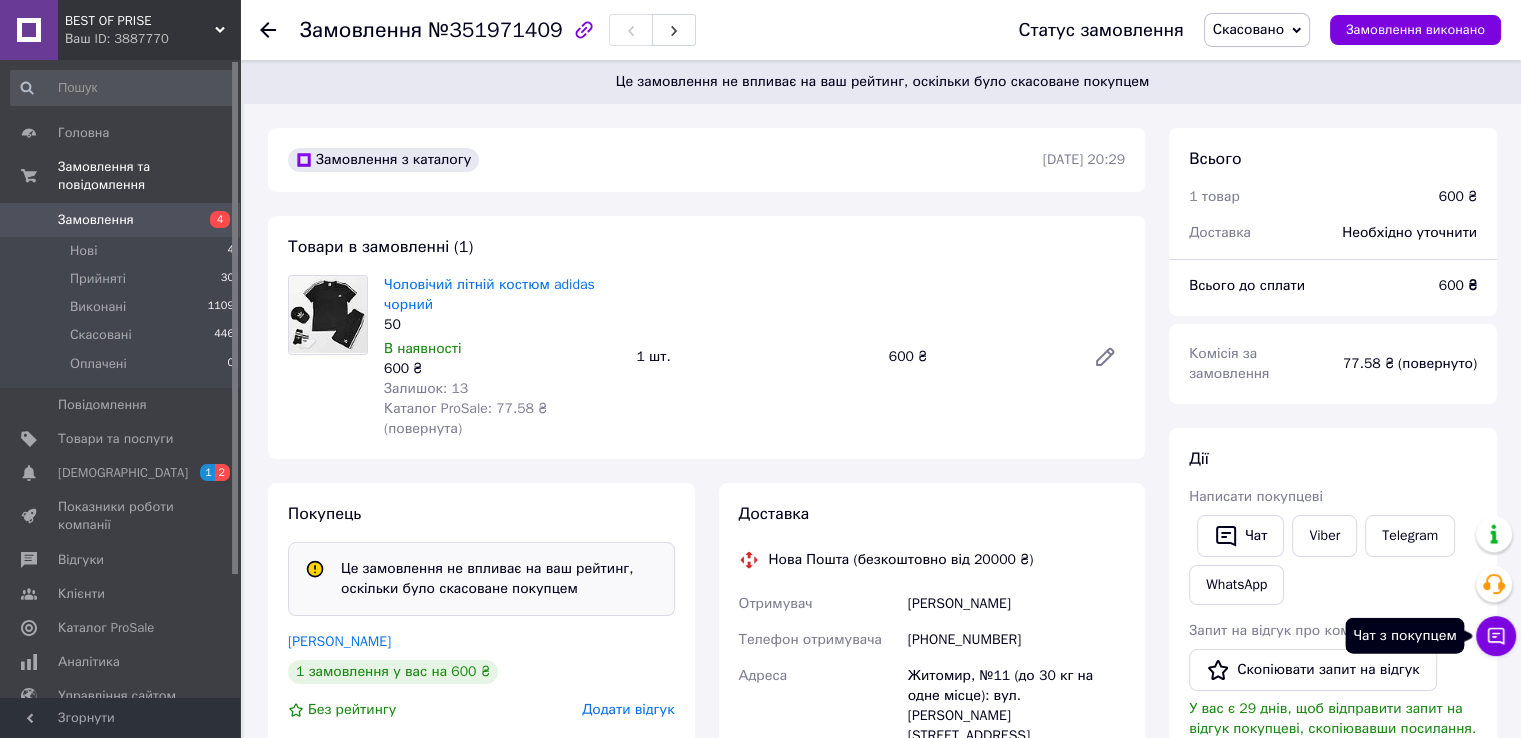 click on "Чат з покупцем" at bounding box center [1496, 636] 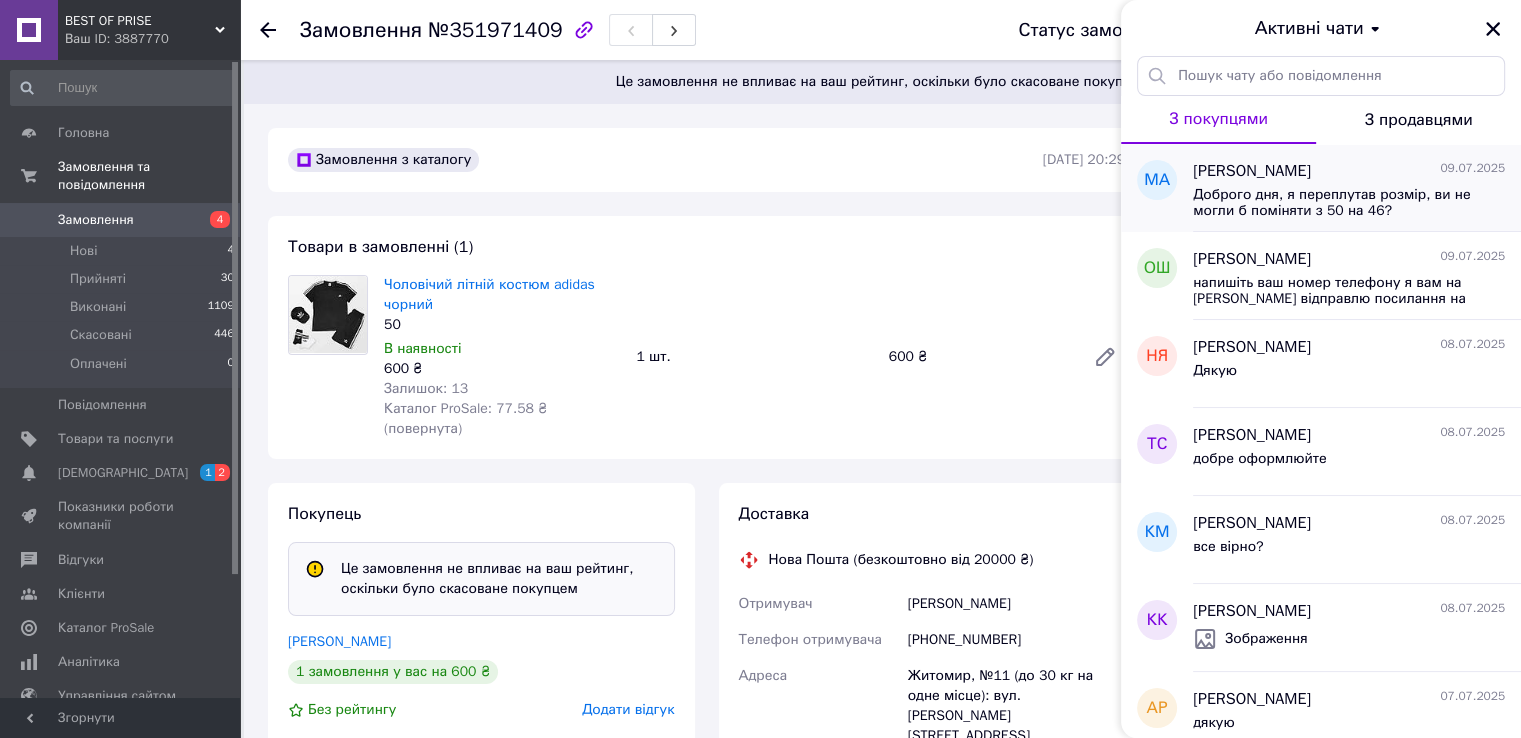 click on "Доброго дня, я переплутав розмір, ви не могли б поміняти з 50 на 46?" at bounding box center [1335, 203] 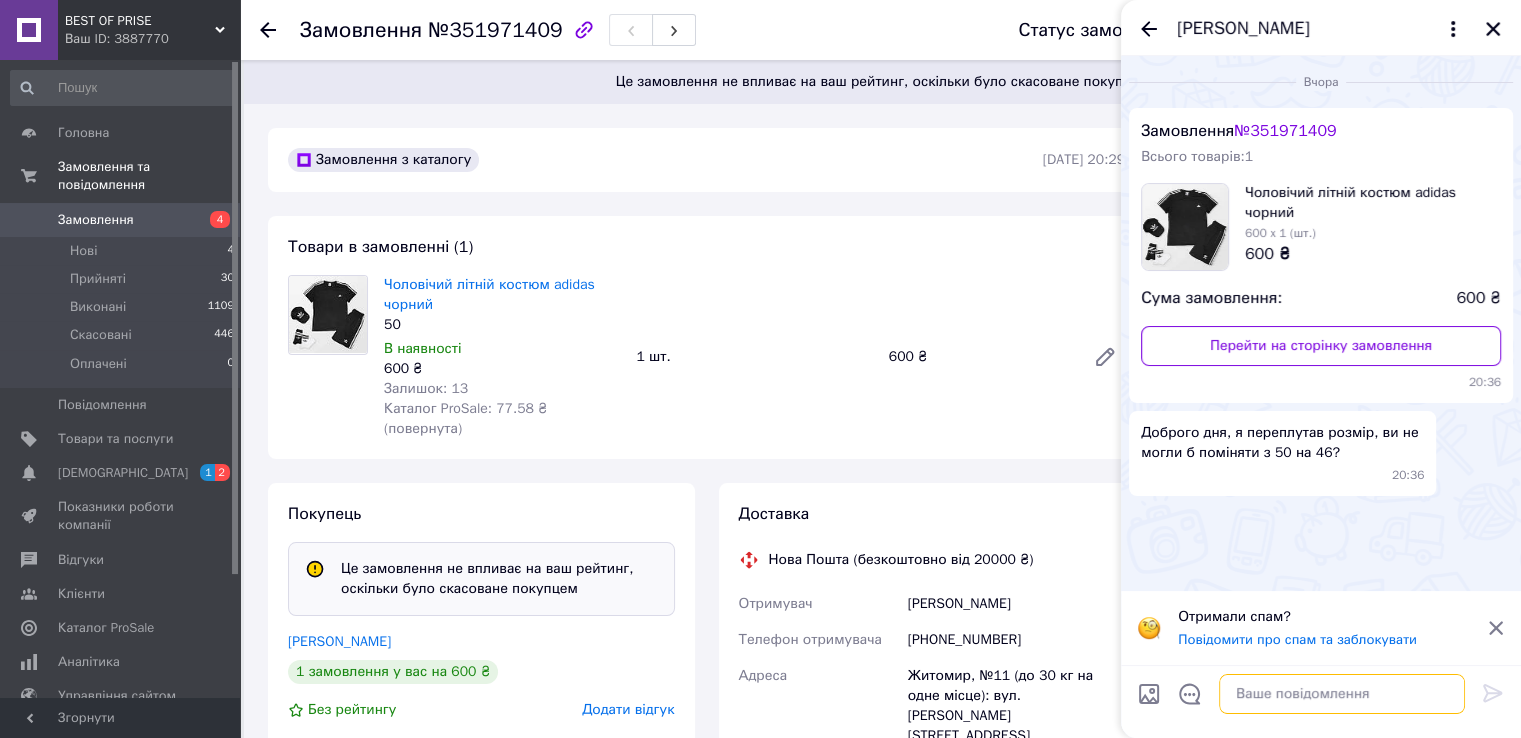 click at bounding box center (1342, 694) 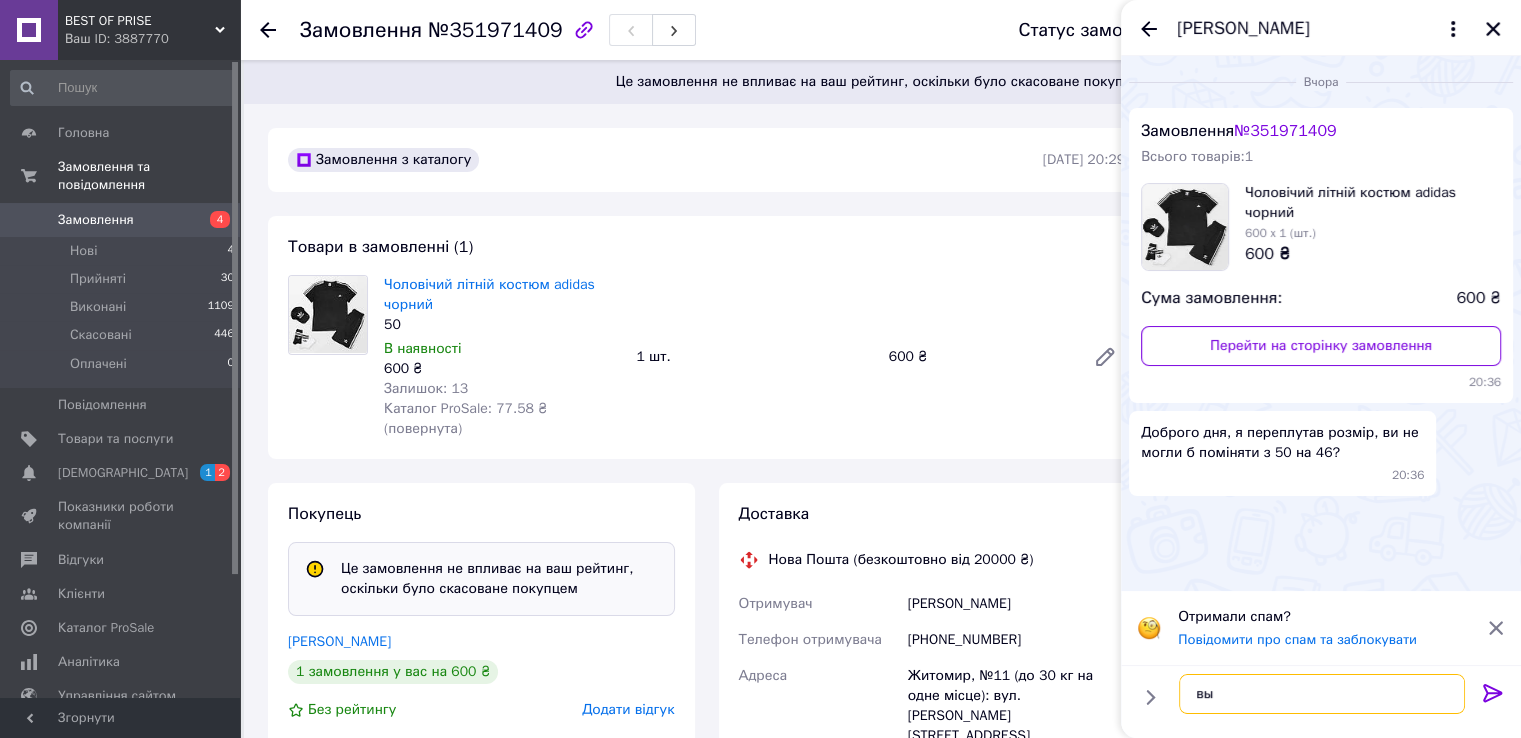 type on "в" 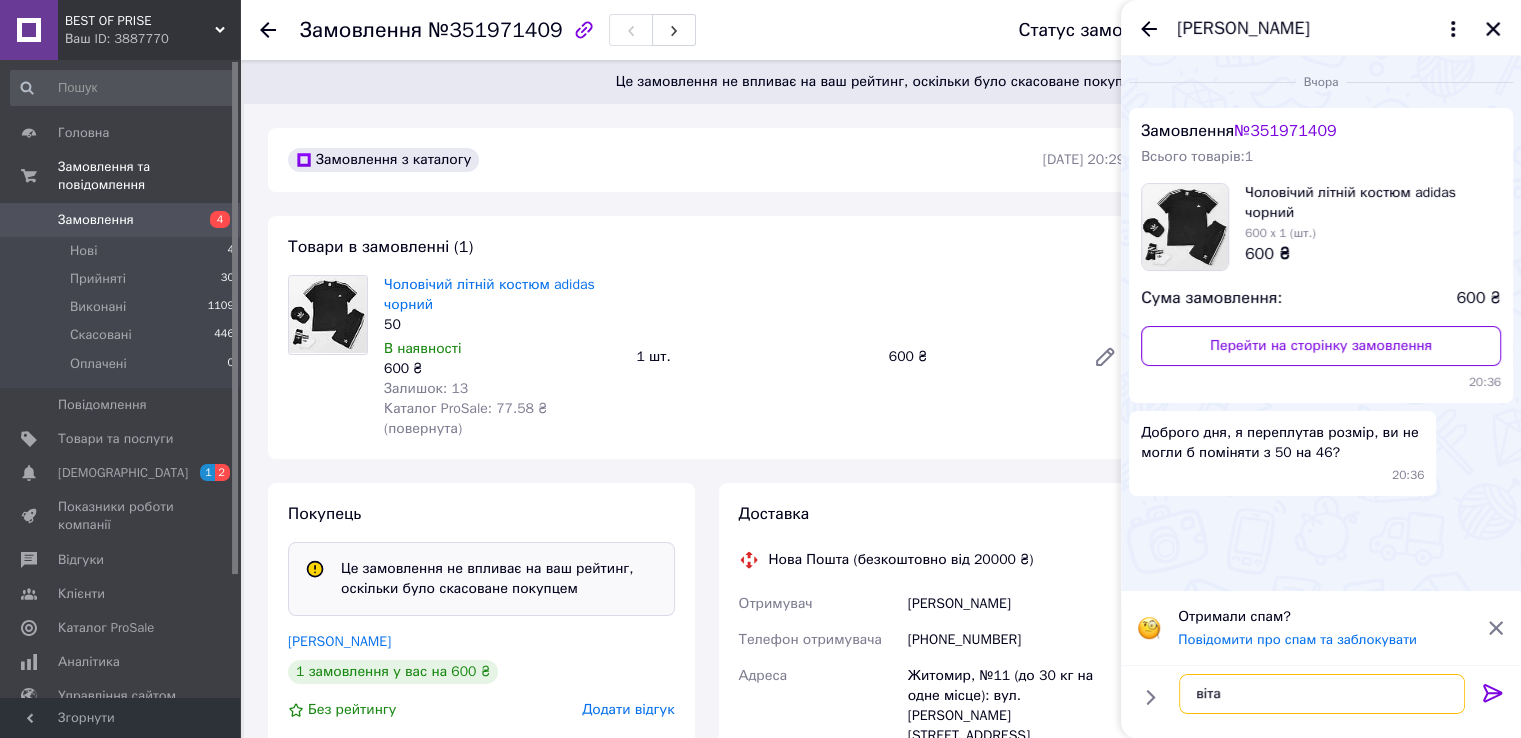 type on "вітаю" 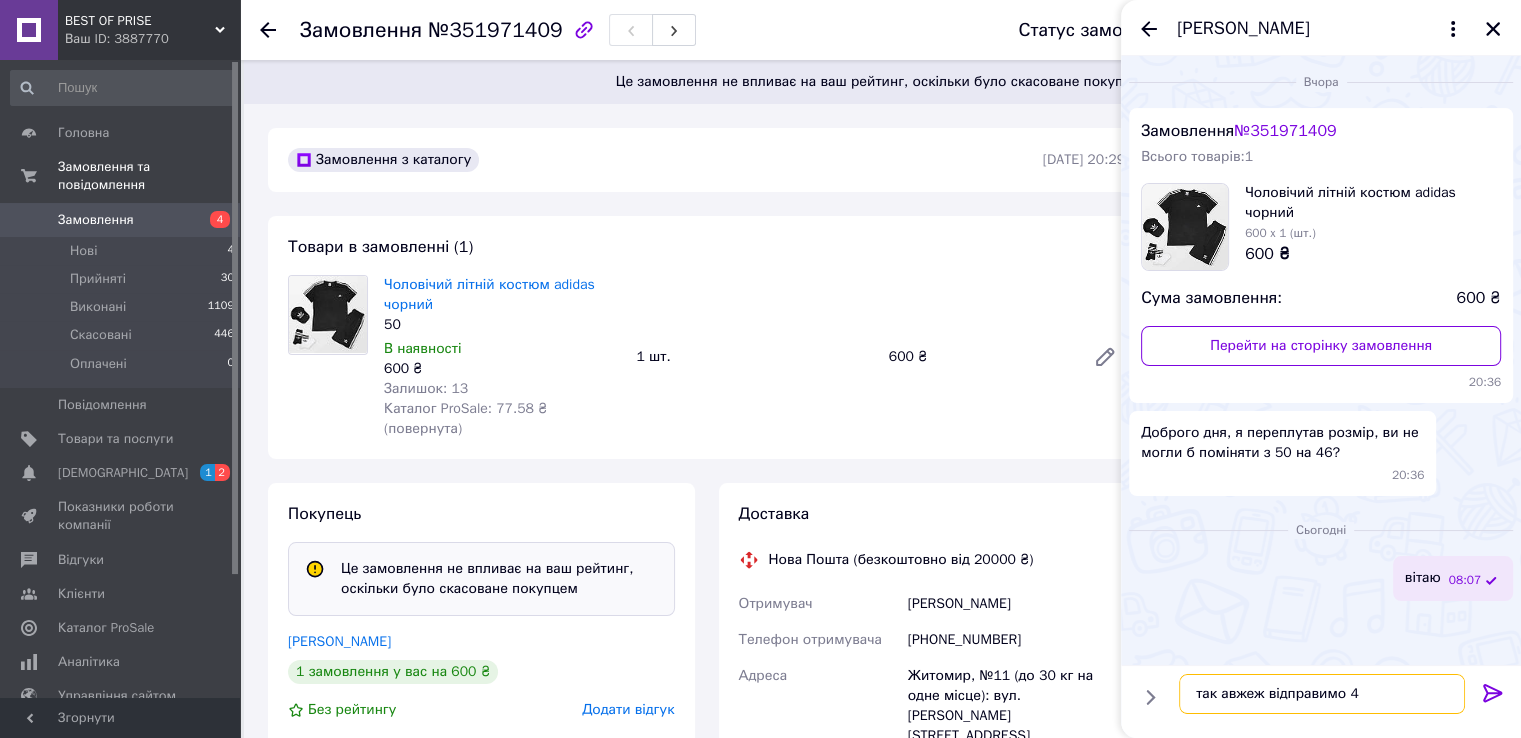 type on "так авжеж відправимо 46" 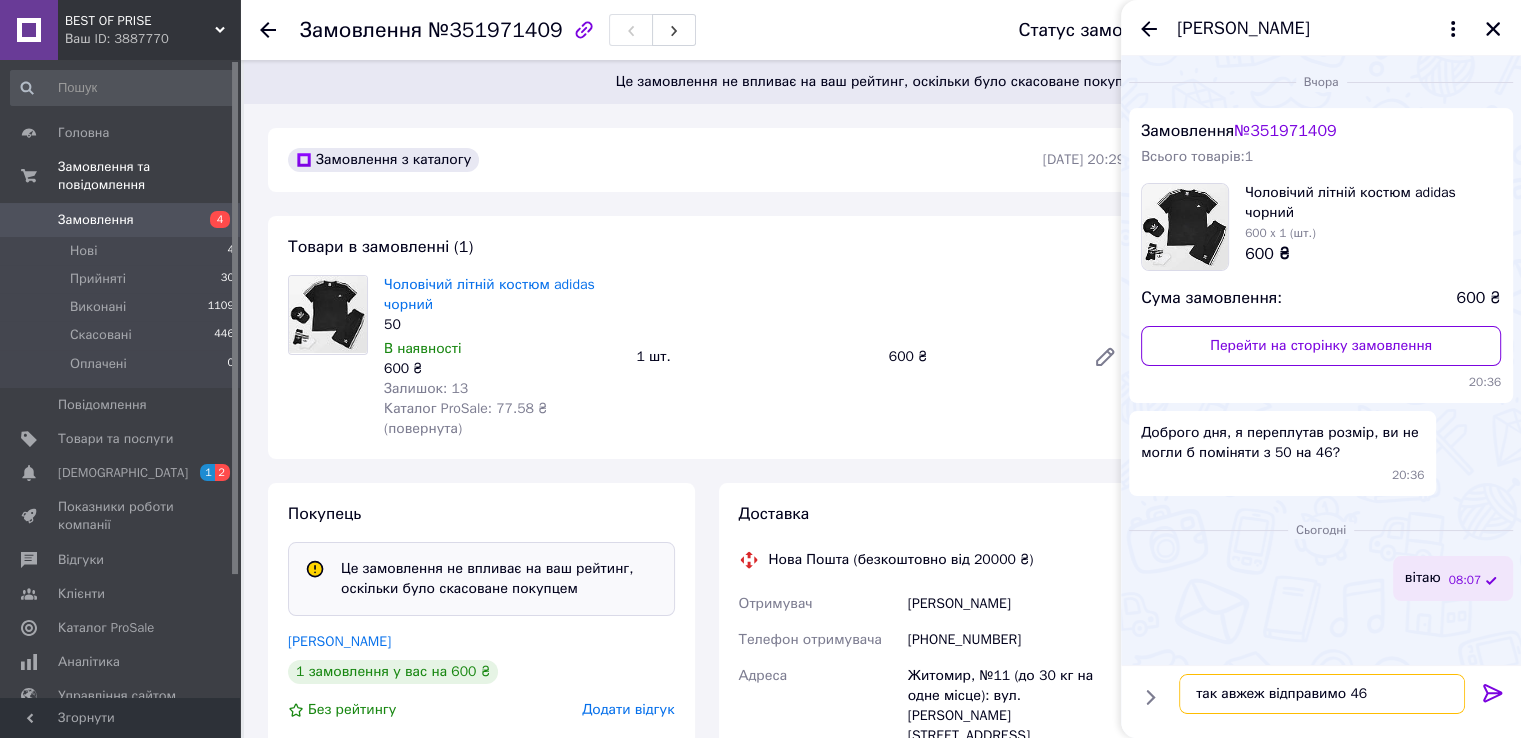 type 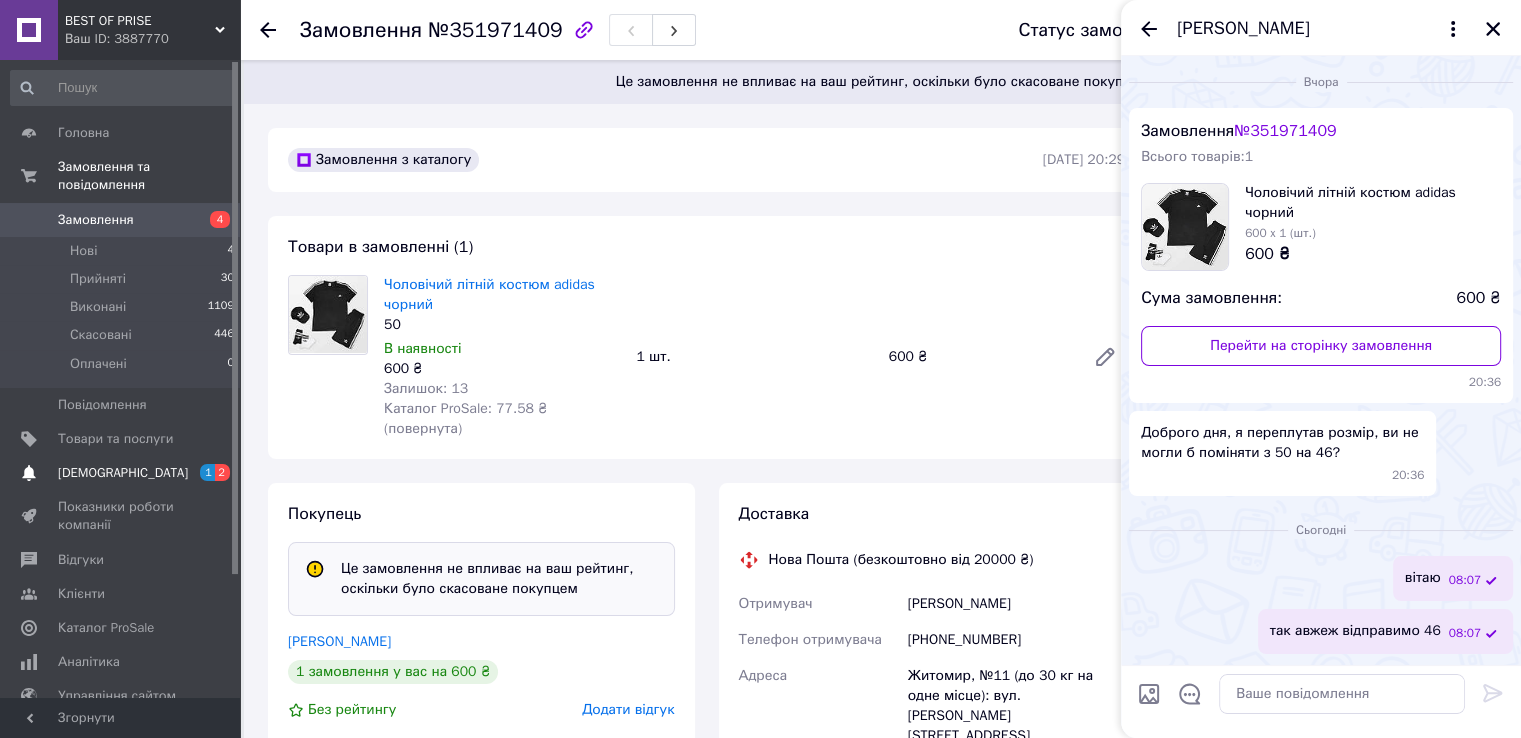 click on "Сповіщення 1 2" at bounding box center [123, 473] 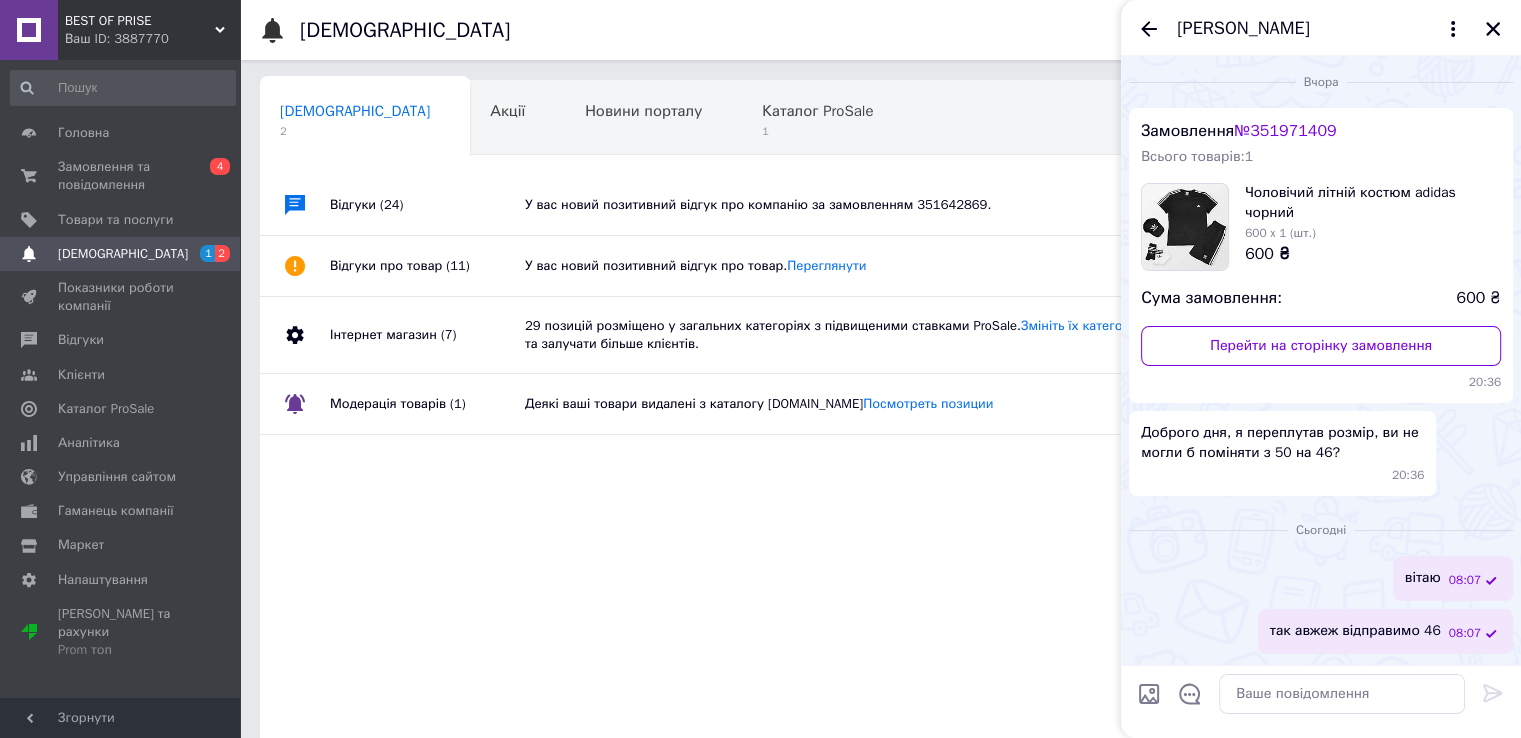 click on "У вас новий позитивний відгук про компанію за замовленням 351642869." at bounding box center (903, 205) 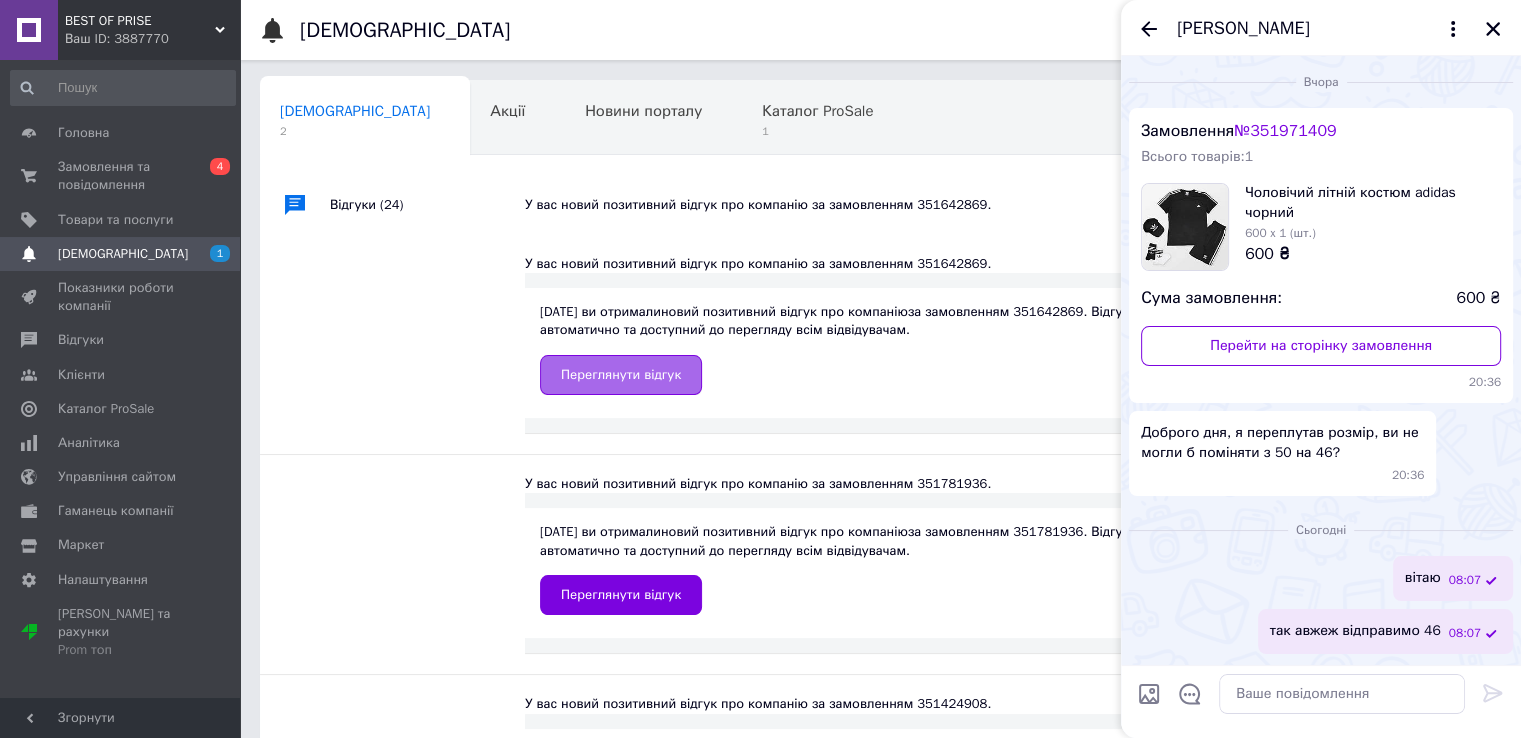 click on "Переглянути відгук" at bounding box center (621, 375) 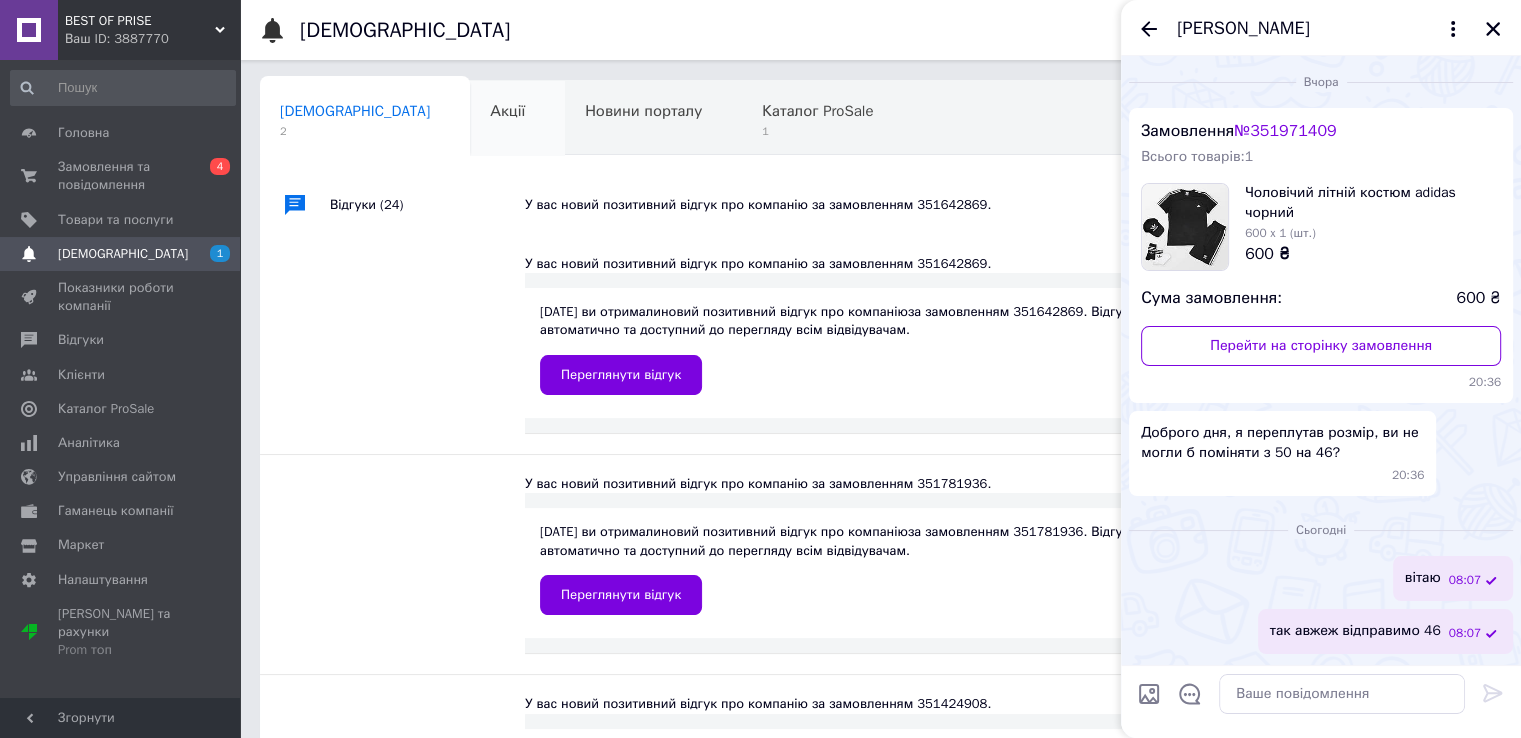 click on "Акції" at bounding box center [507, 111] 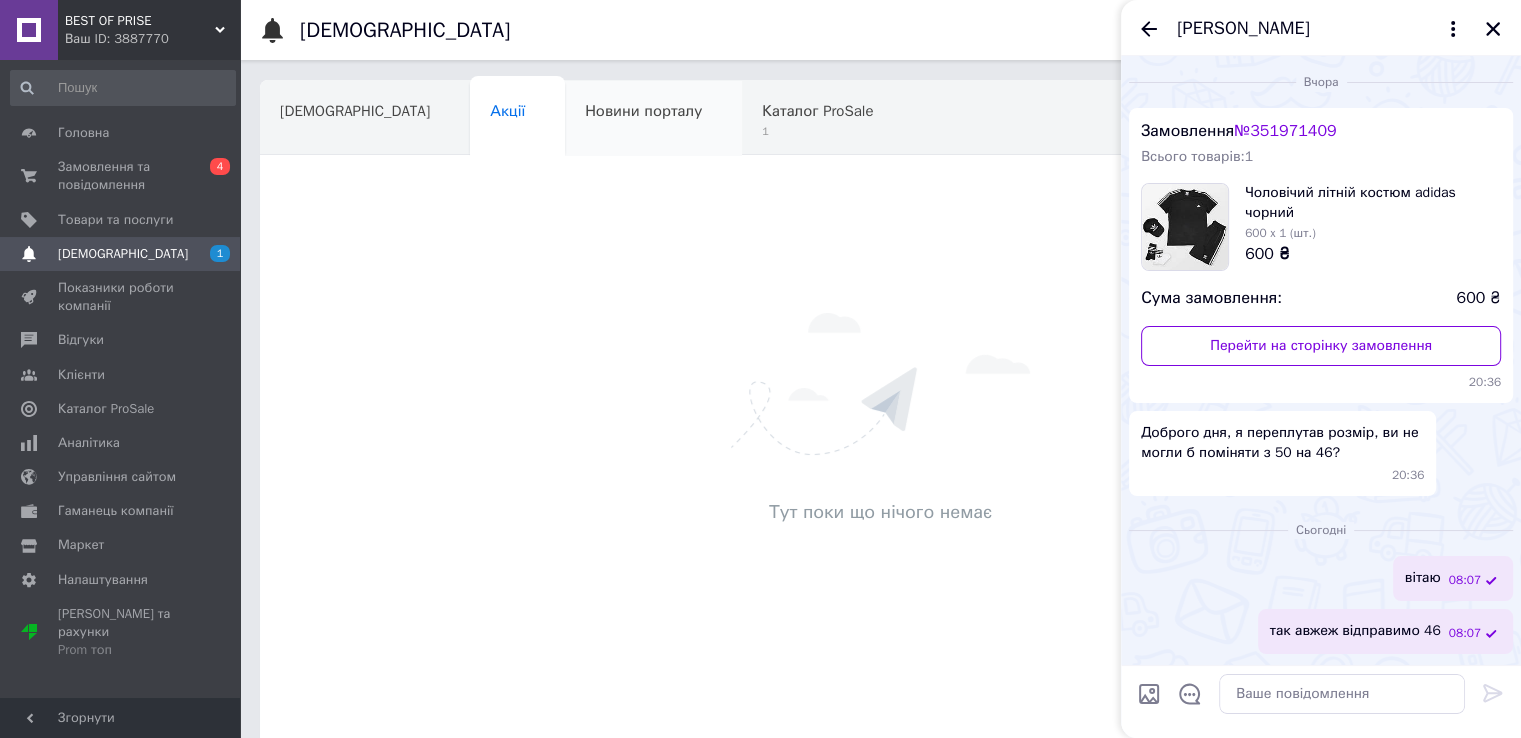 click on "Новини порталу" at bounding box center (653, 119) 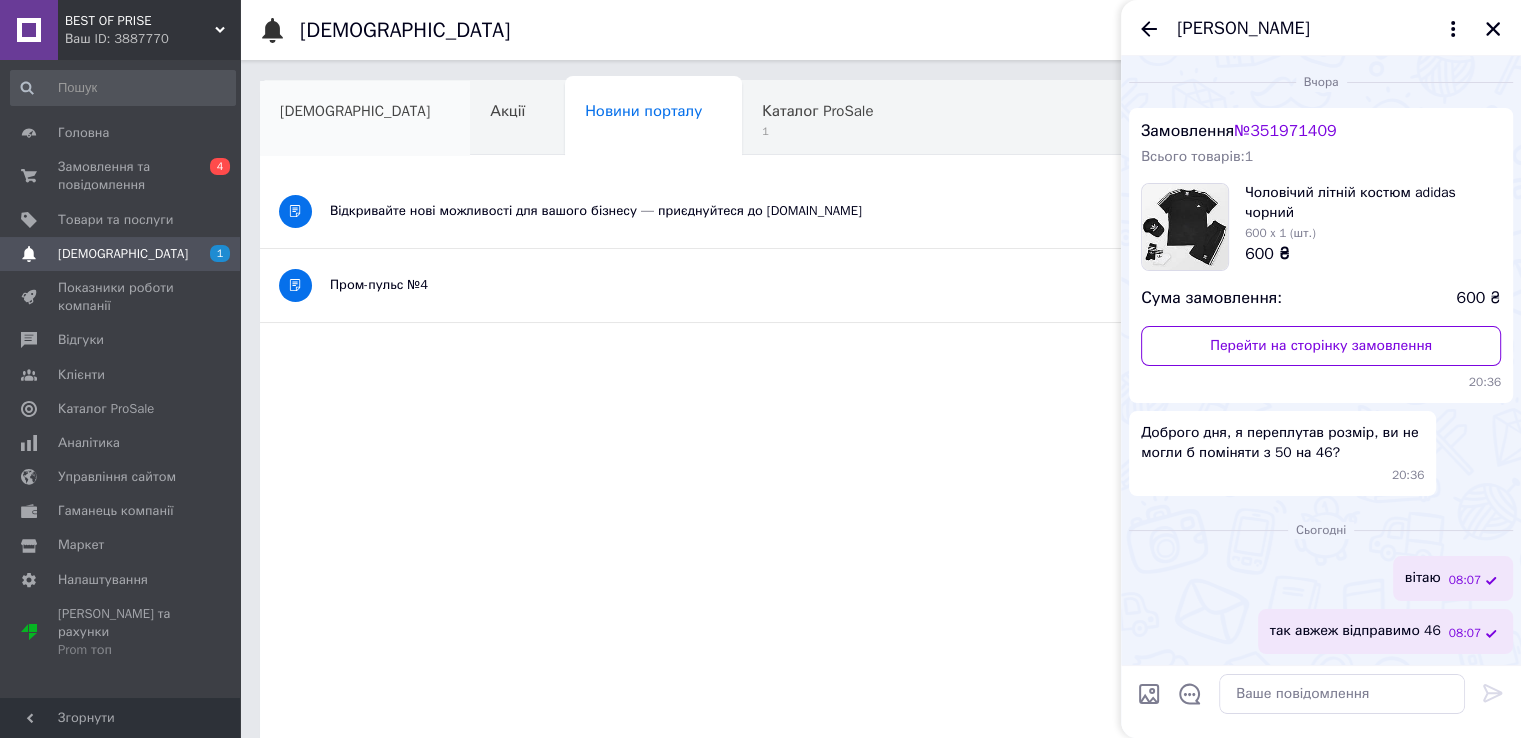 click on "[DEMOGRAPHIC_DATA]" at bounding box center [355, 111] 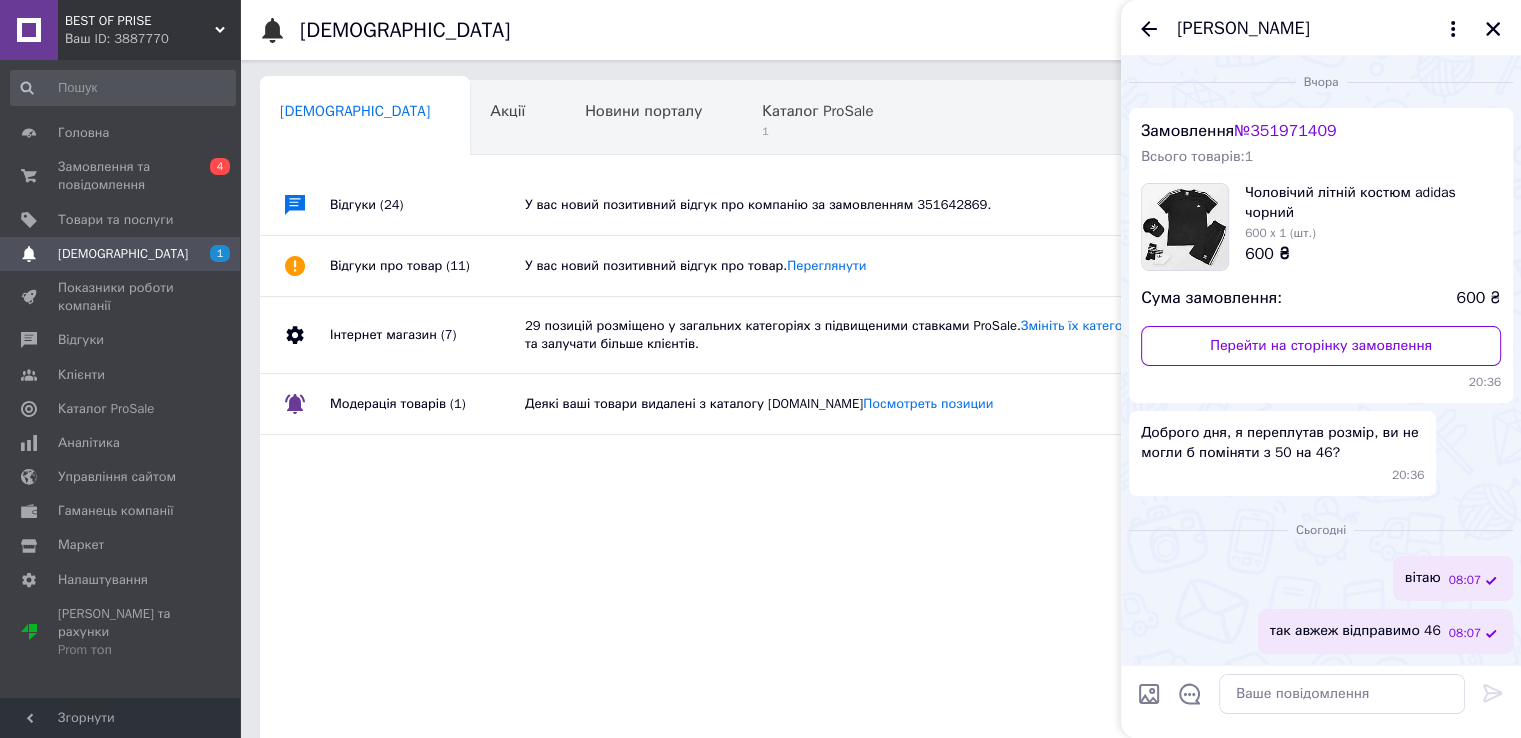 click on "Відгуки про товар   (11)" at bounding box center (427, 266) 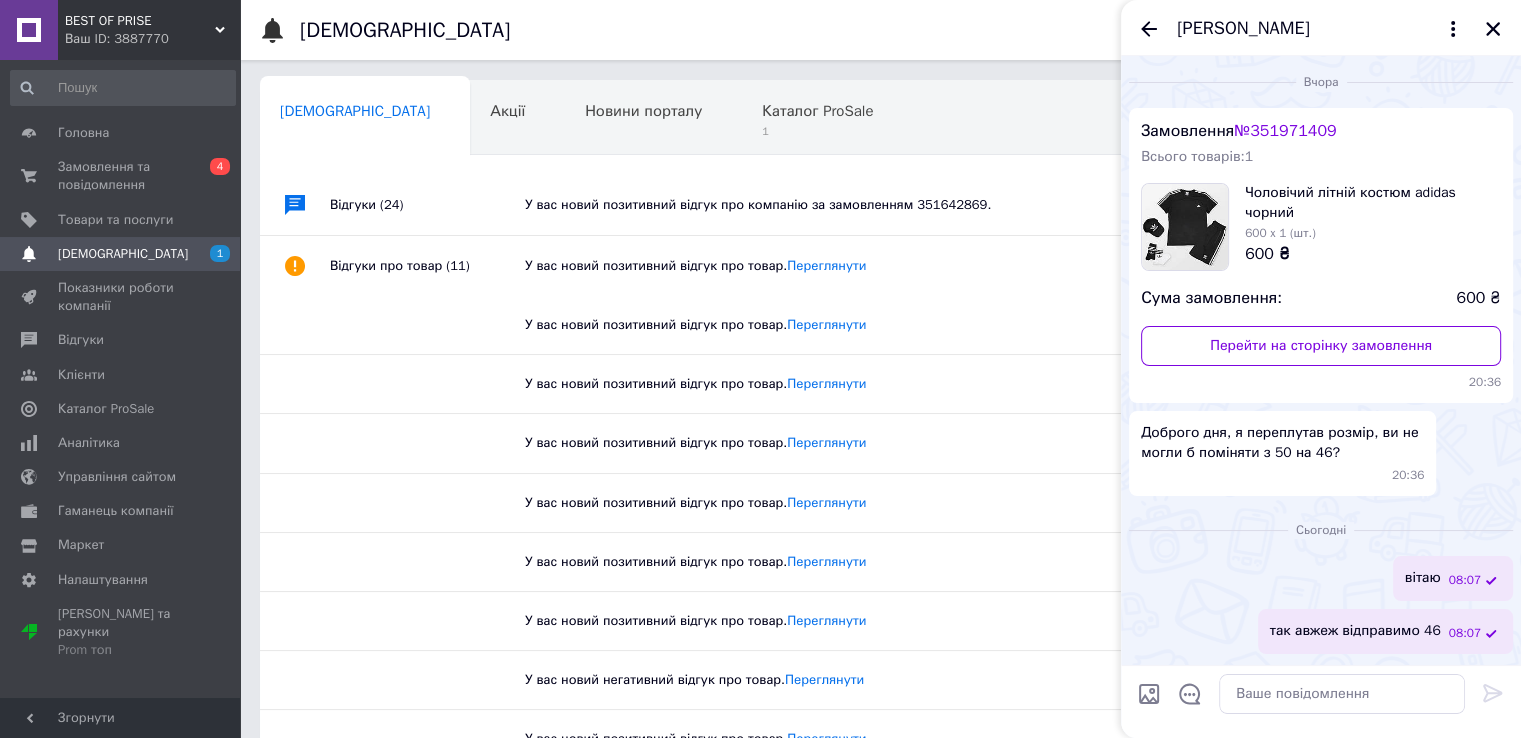 click on "Відгуки   (24)" at bounding box center (427, 205) 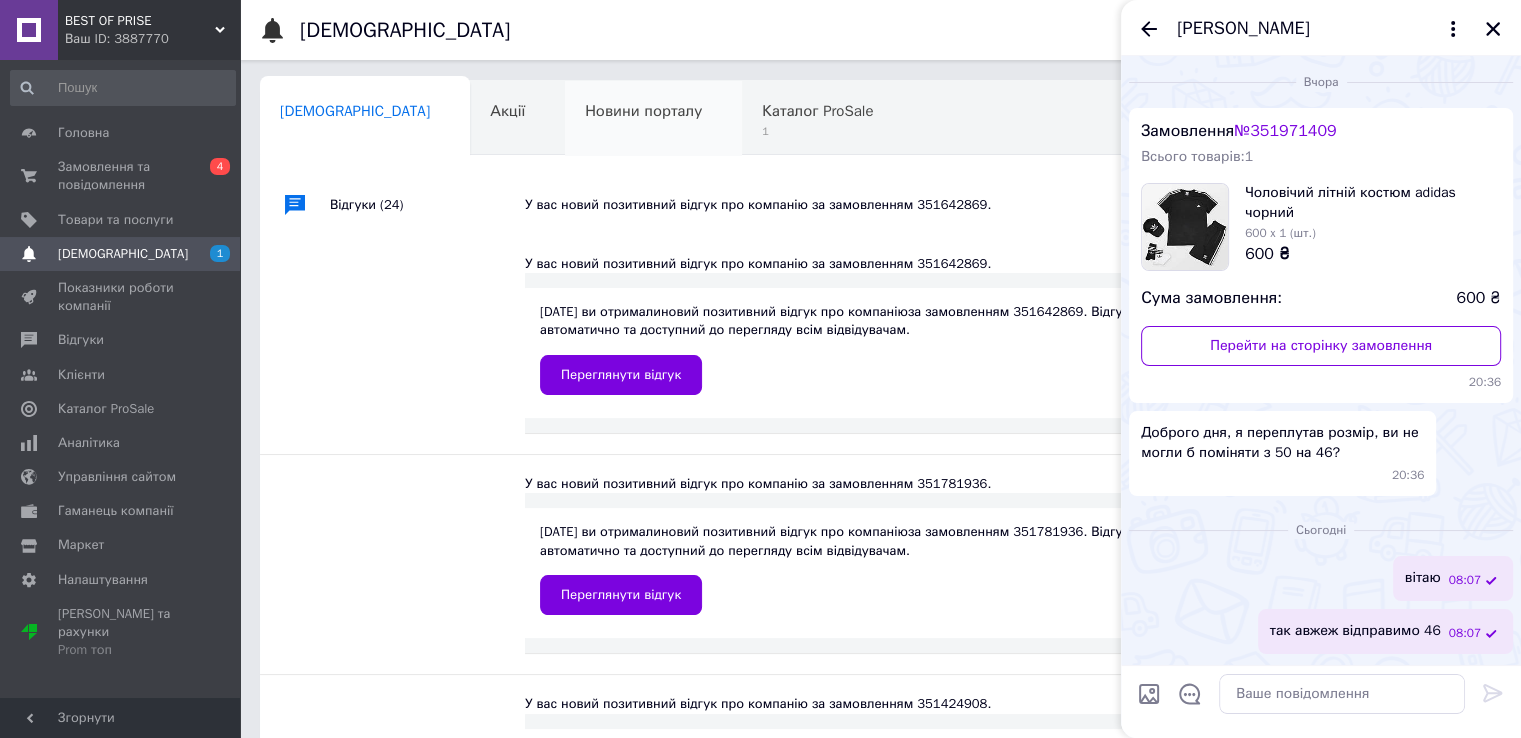 click on "Новини порталу" at bounding box center (643, 111) 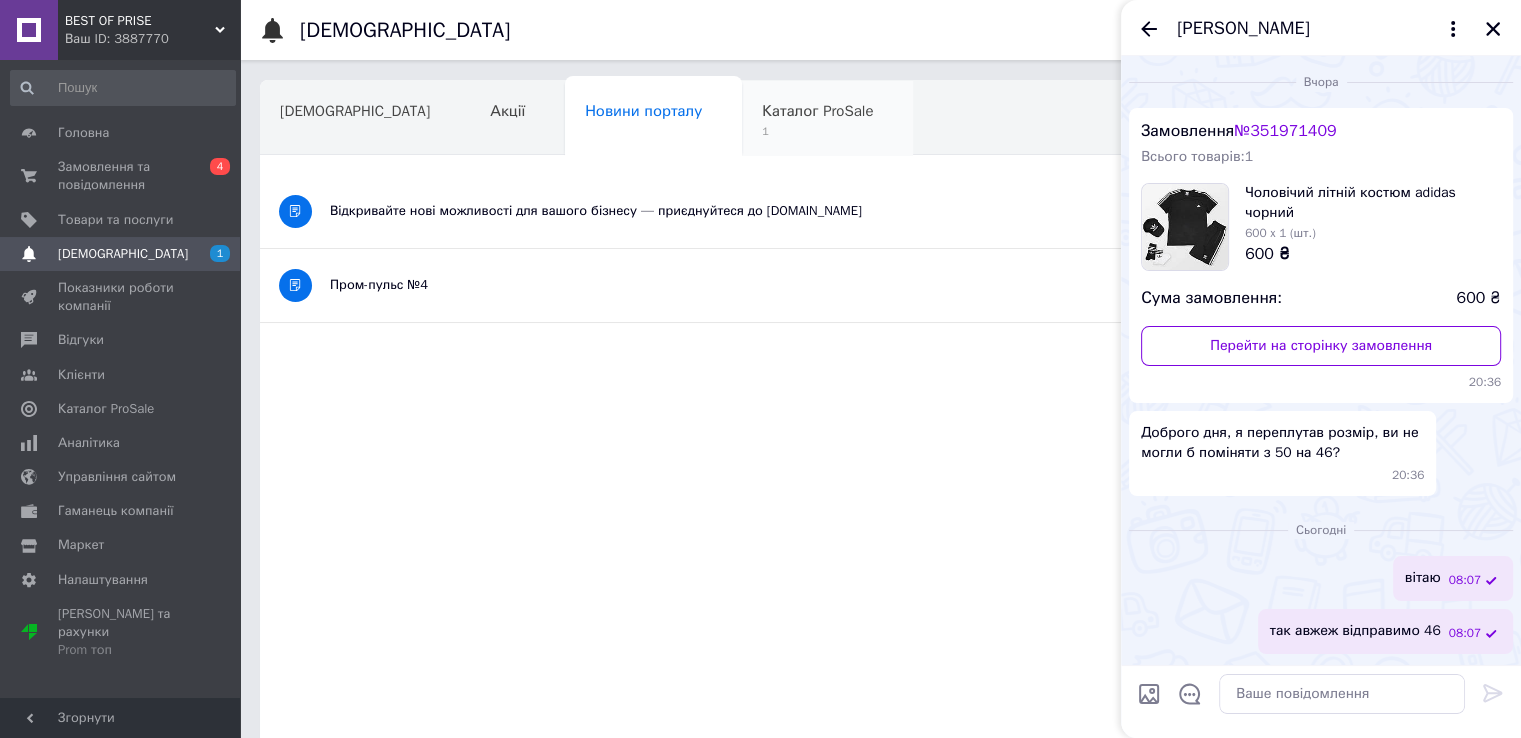 click on "Каталог ProSale" at bounding box center (817, 111) 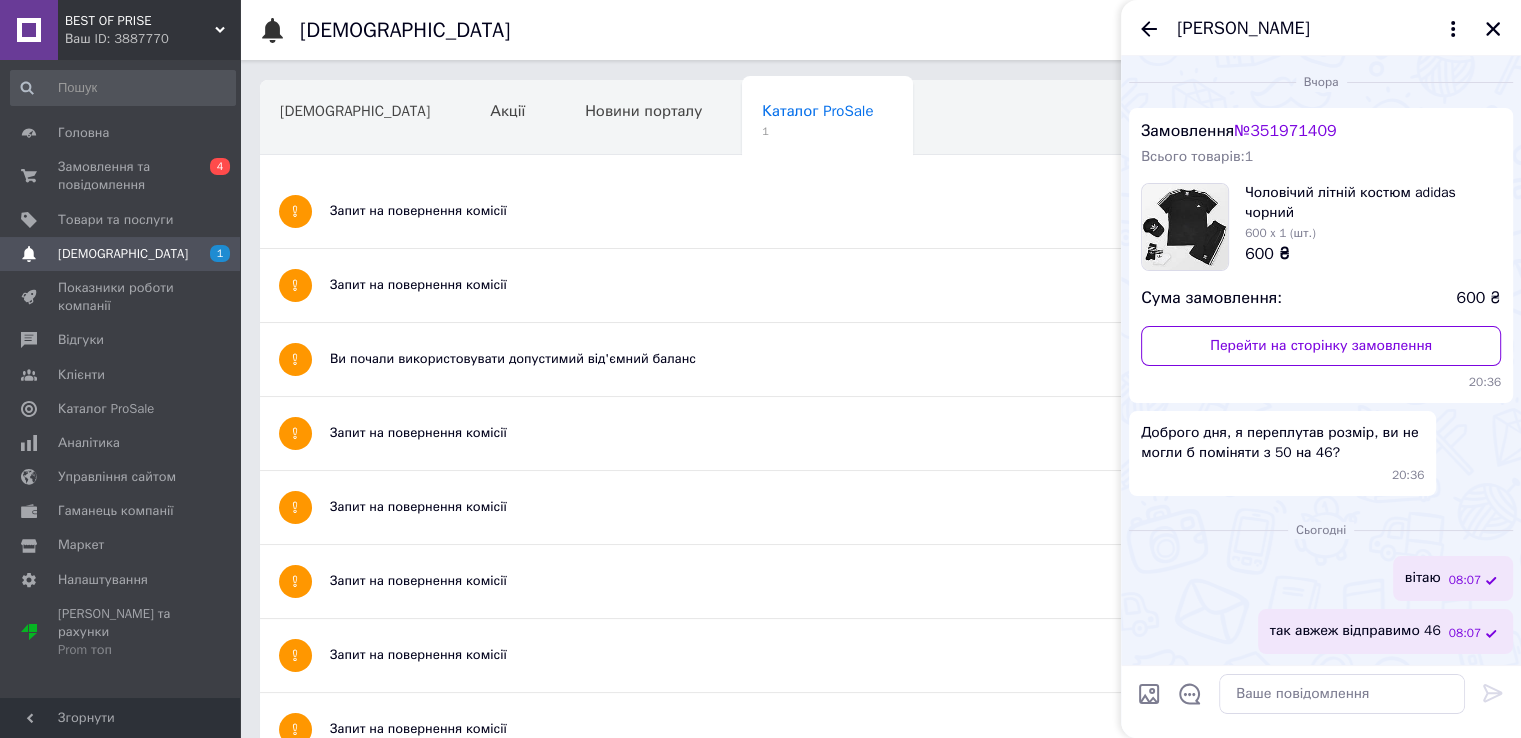 click on "Запит на повернення комісії" at bounding box center [805, 211] 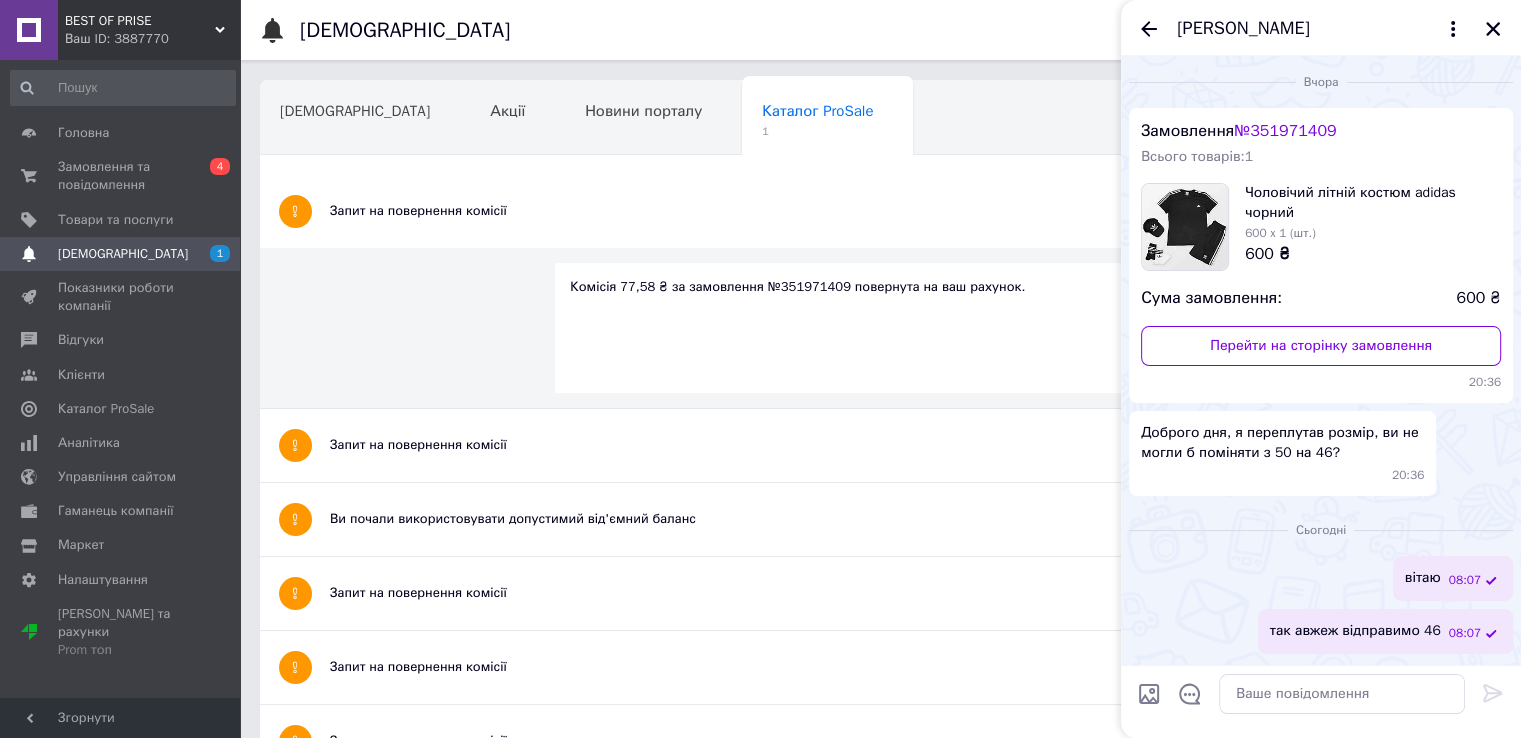 click on "Навчання та заходи" at bounding box center (361, 195) 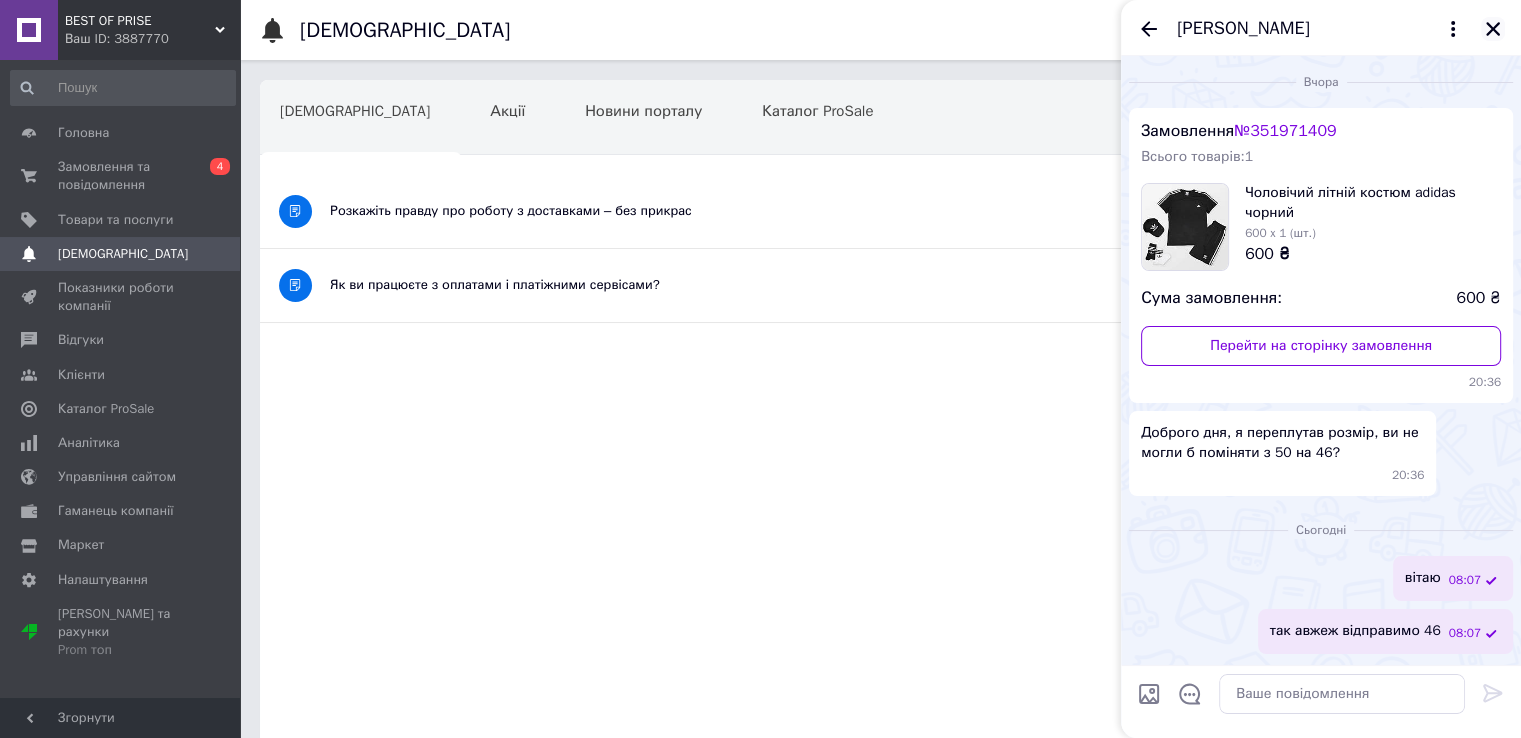 click 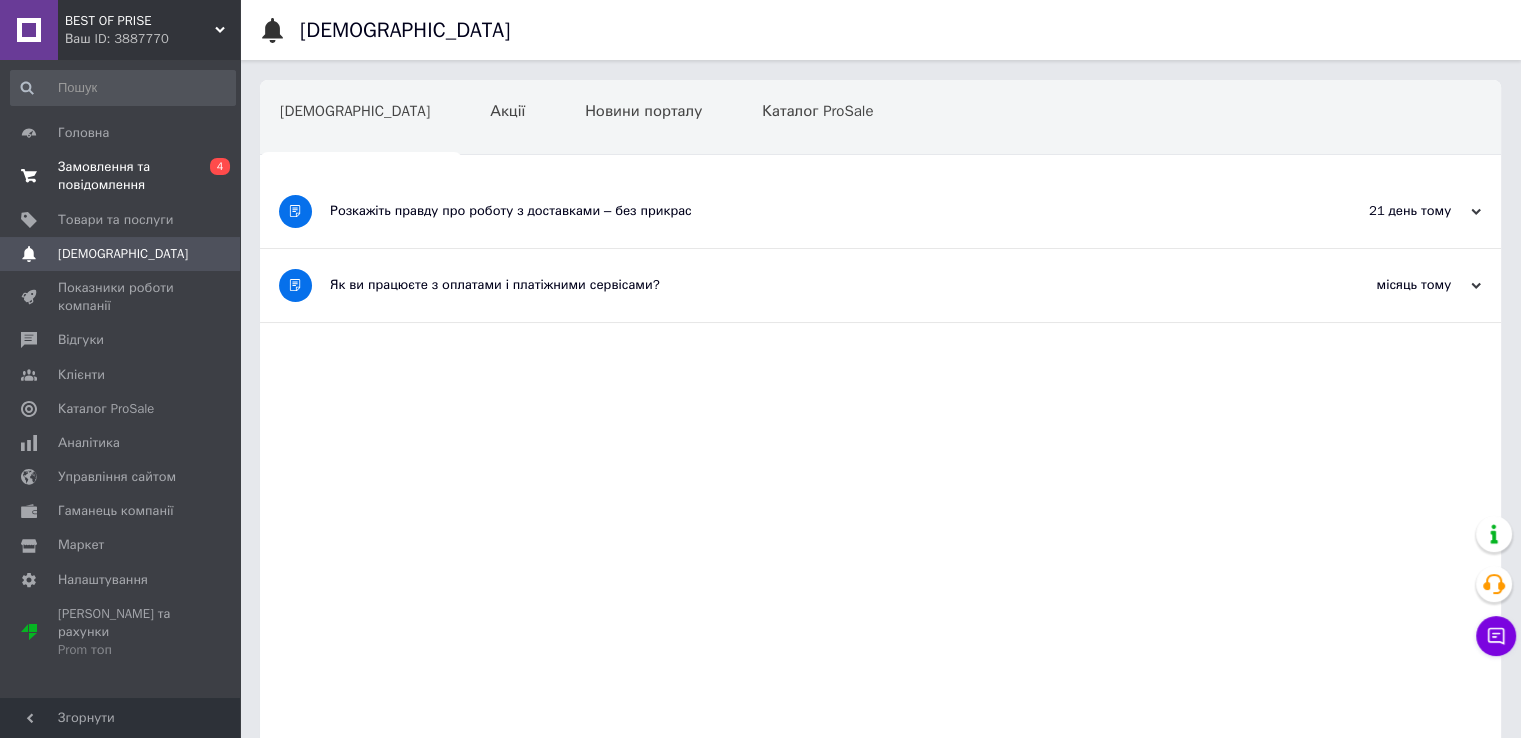 click on "Замовлення та повідомлення" at bounding box center (121, 176) 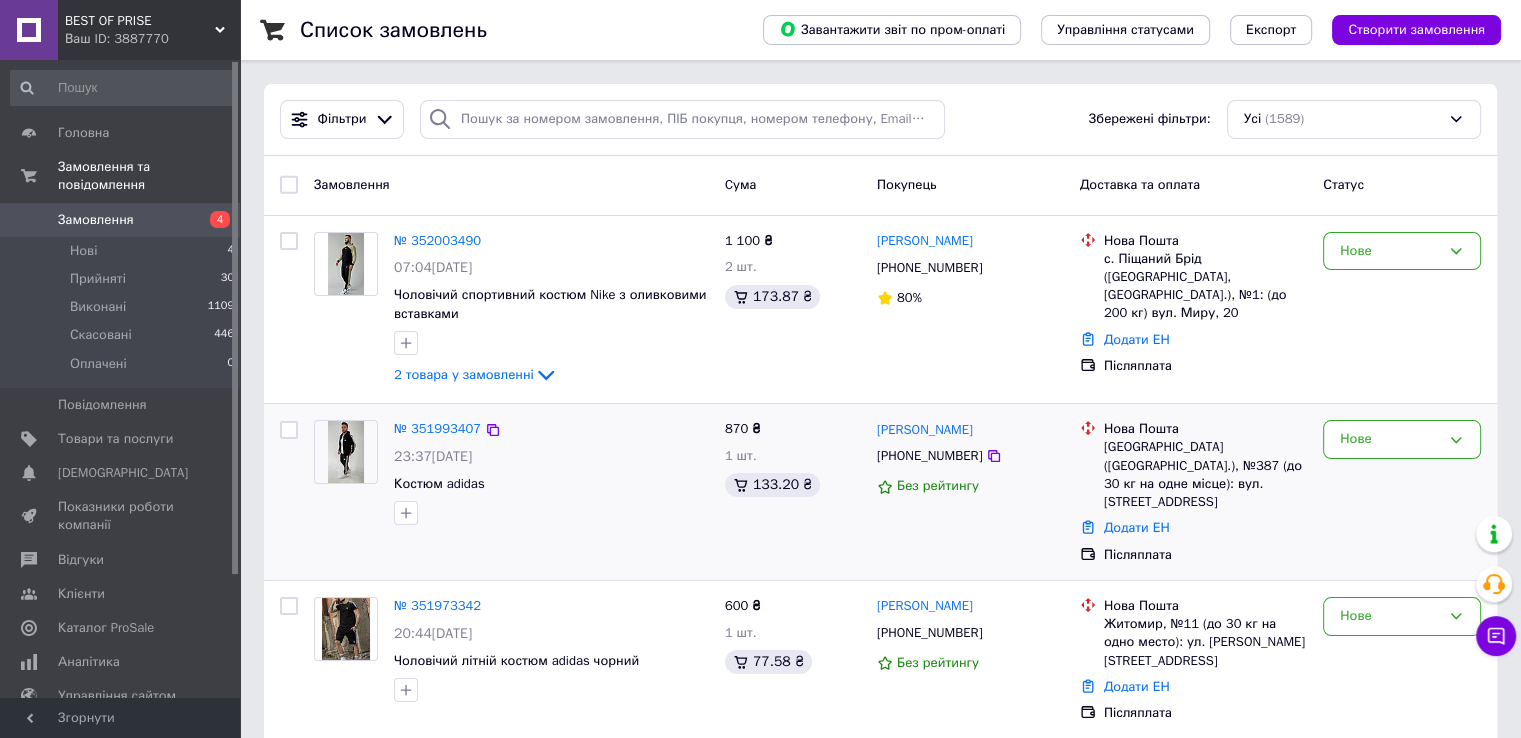 scroll, scrollTop: 100, scrollLeft: 0, axis: vertical 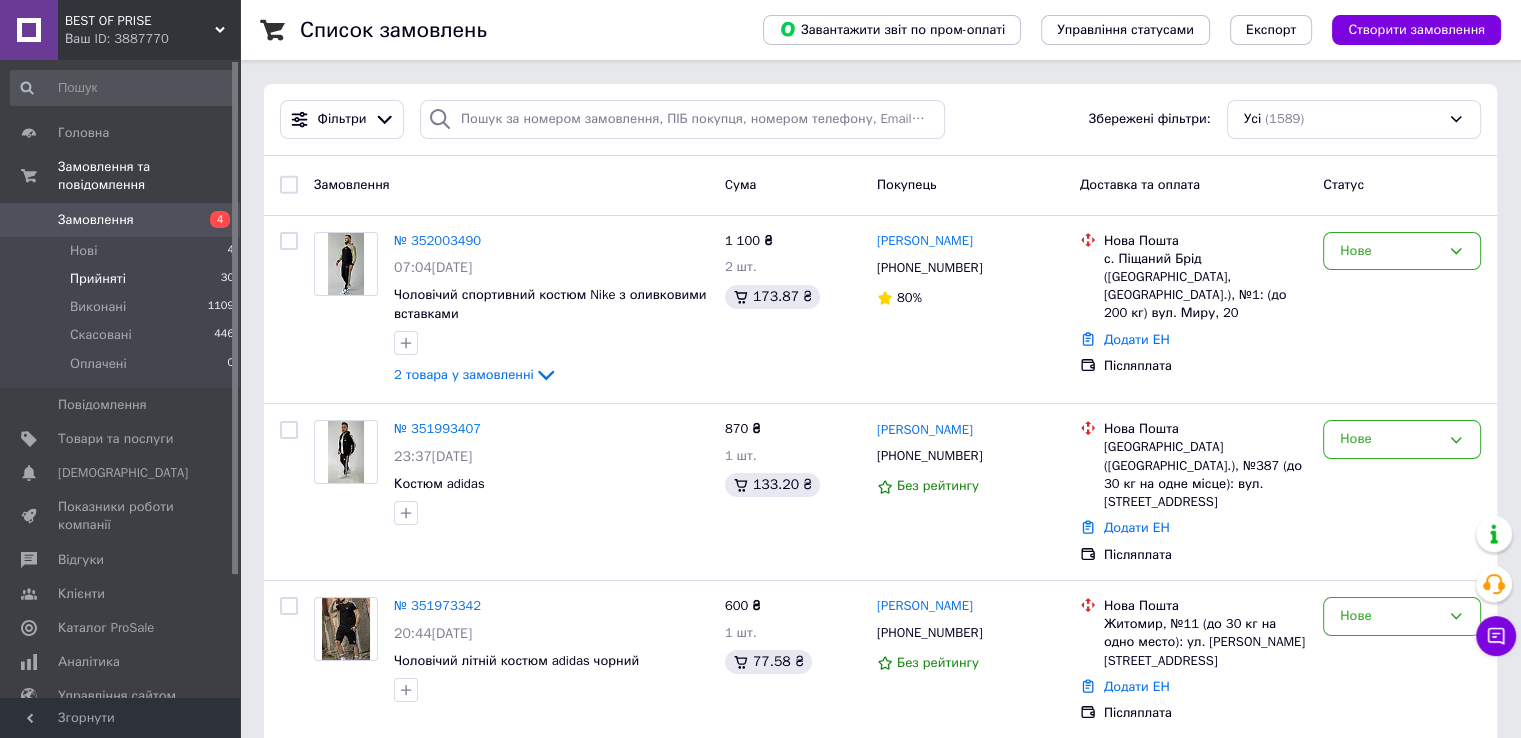 click on "Прийняті 30" at bounding box center (123, 279) 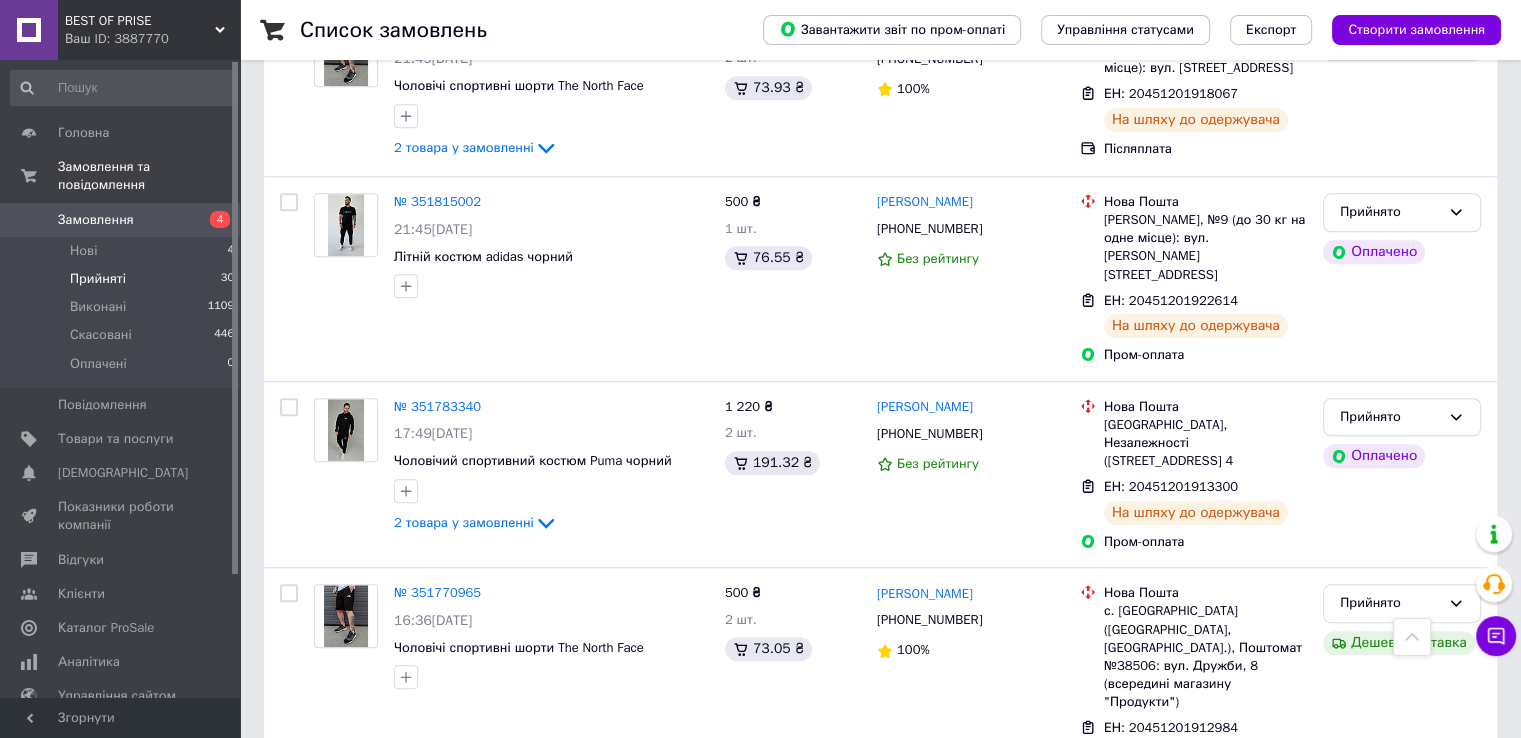 scroll, scrollTop: 1600, scrollLeft: 0, axis: vertical 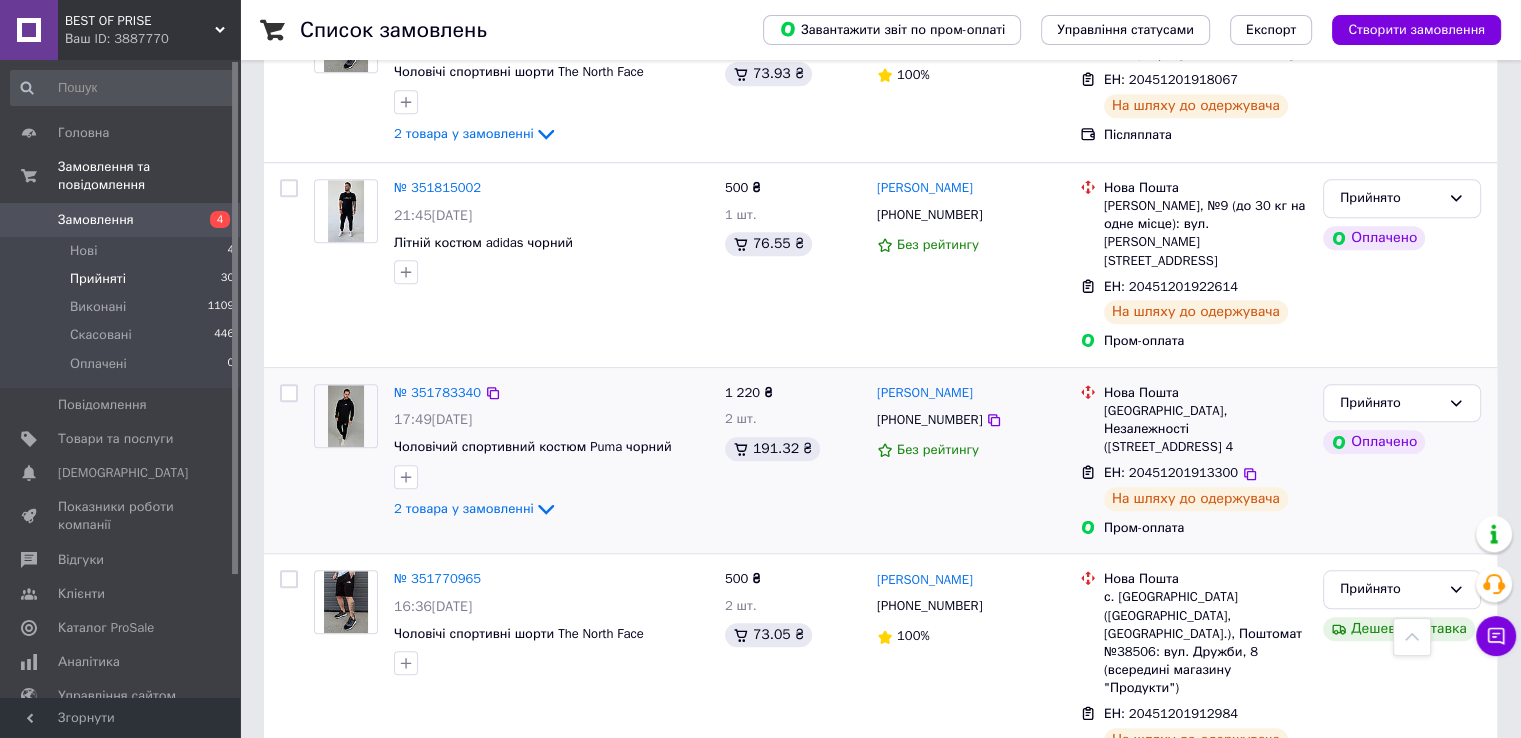 click at bounding box center (345, 416) 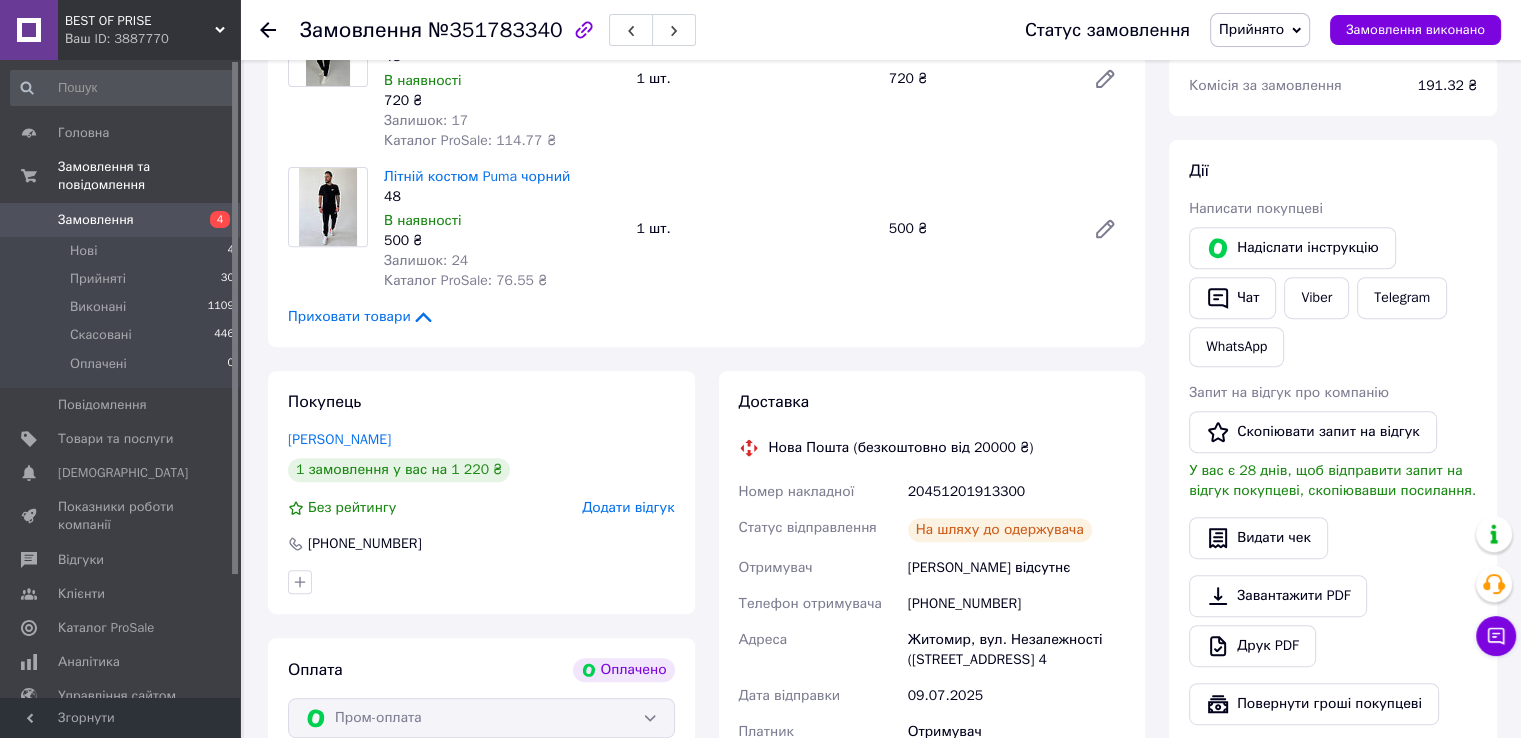 scroll, scrollTop: 600, scrollLeft: 0, axis: vertical 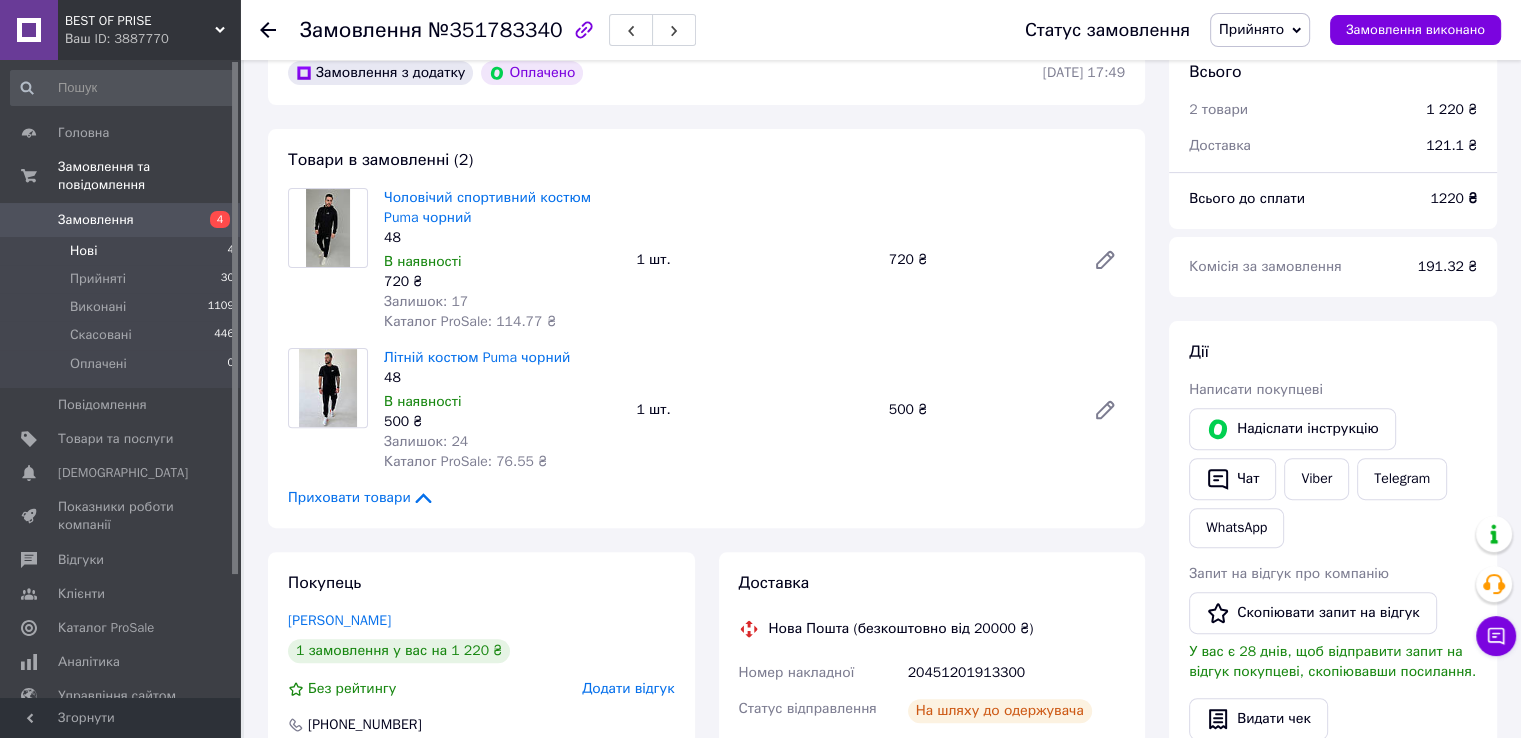 click on "Нові" at bounding box center (83, 251) 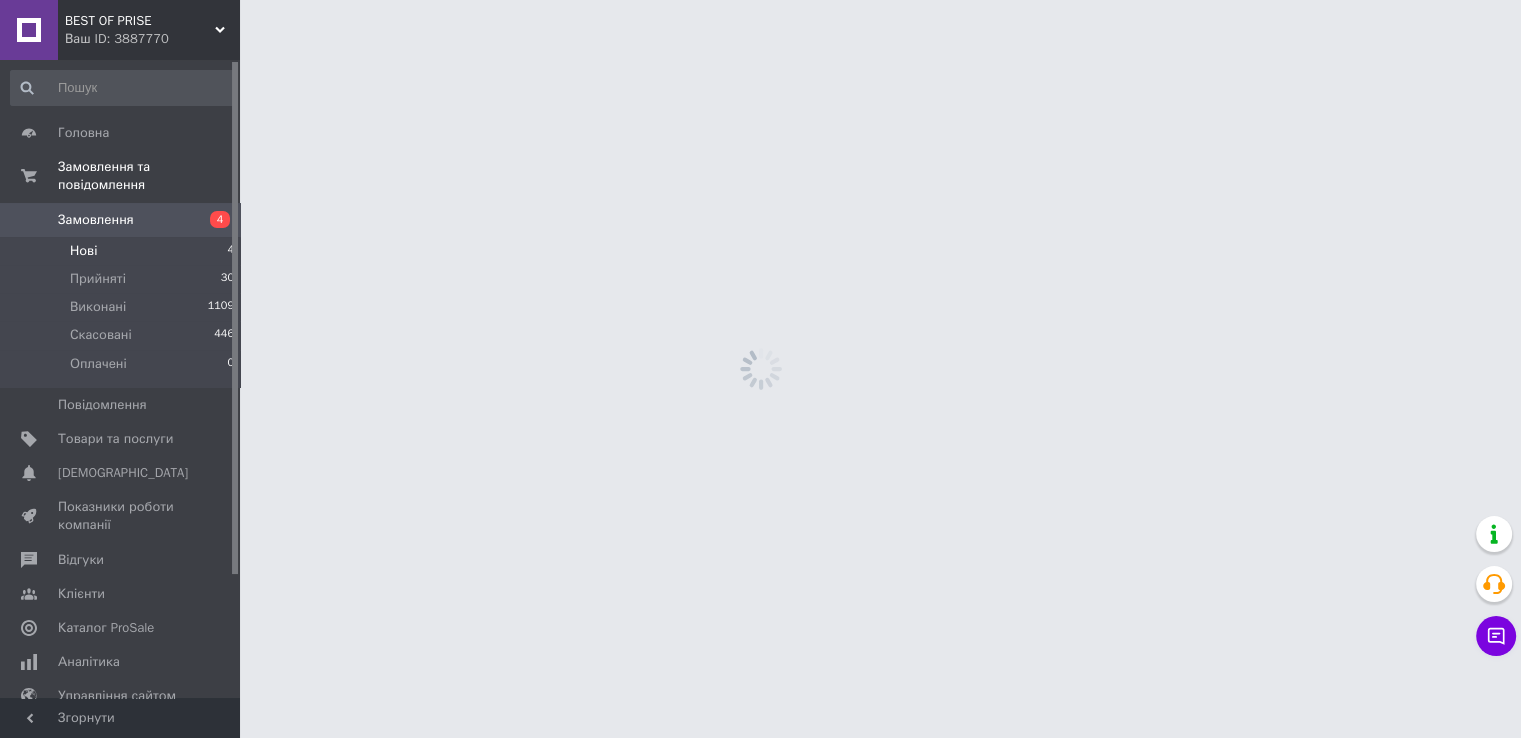 scroll, scrollTop: 0, scrollLeft: 0, axis: both 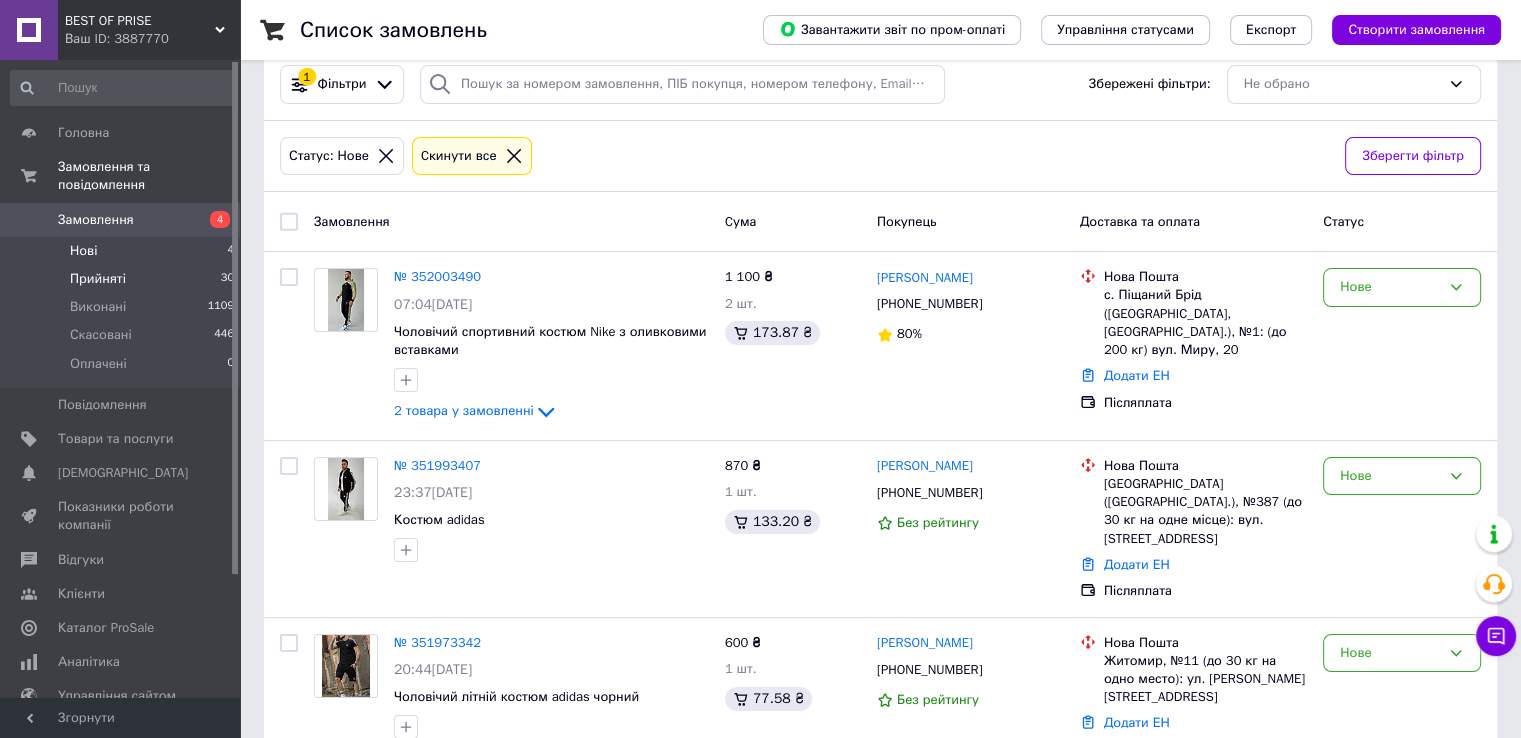 click on "Прийняті" at bounding box center [98, 279] 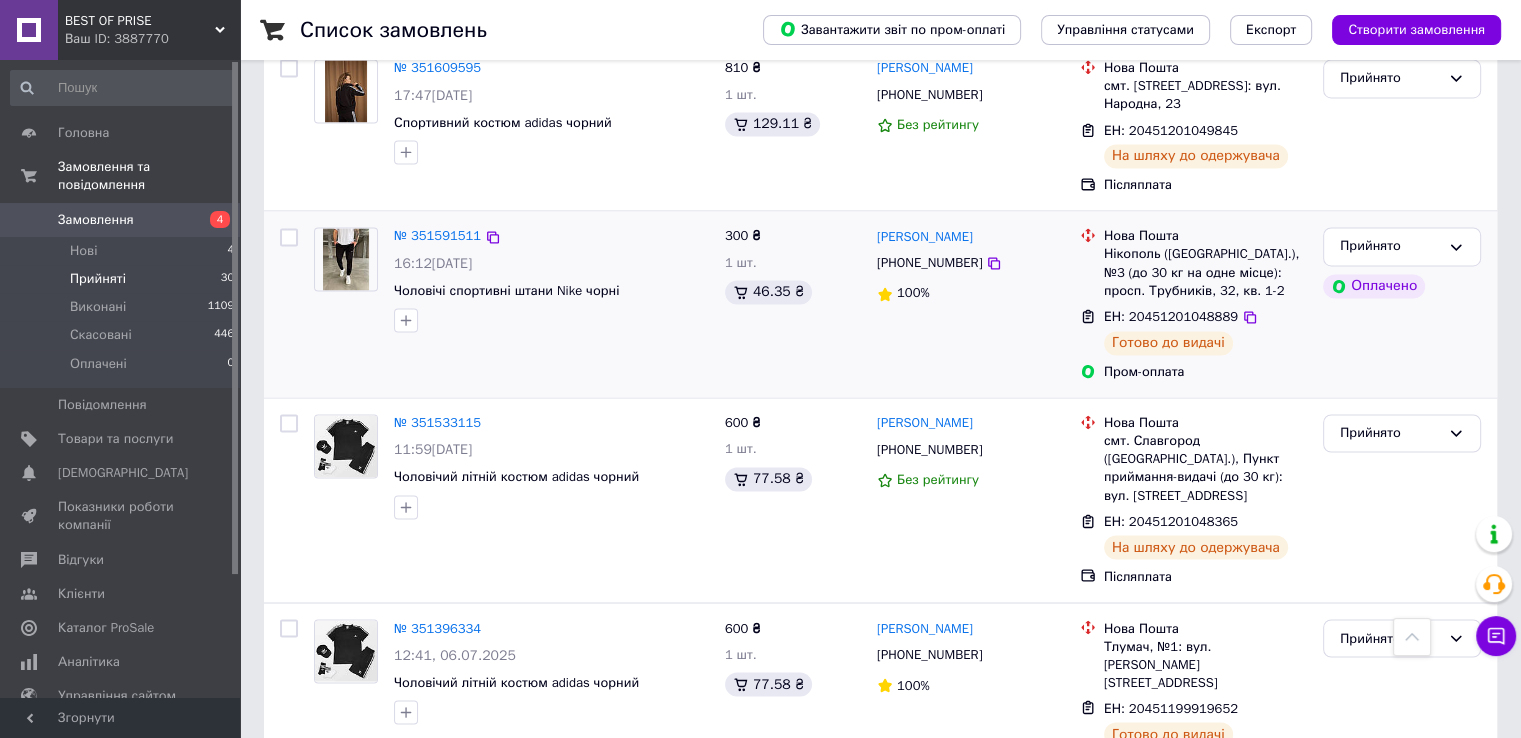scroll, scrollTop: 3332, scrollLeft: 0, axis: vertical 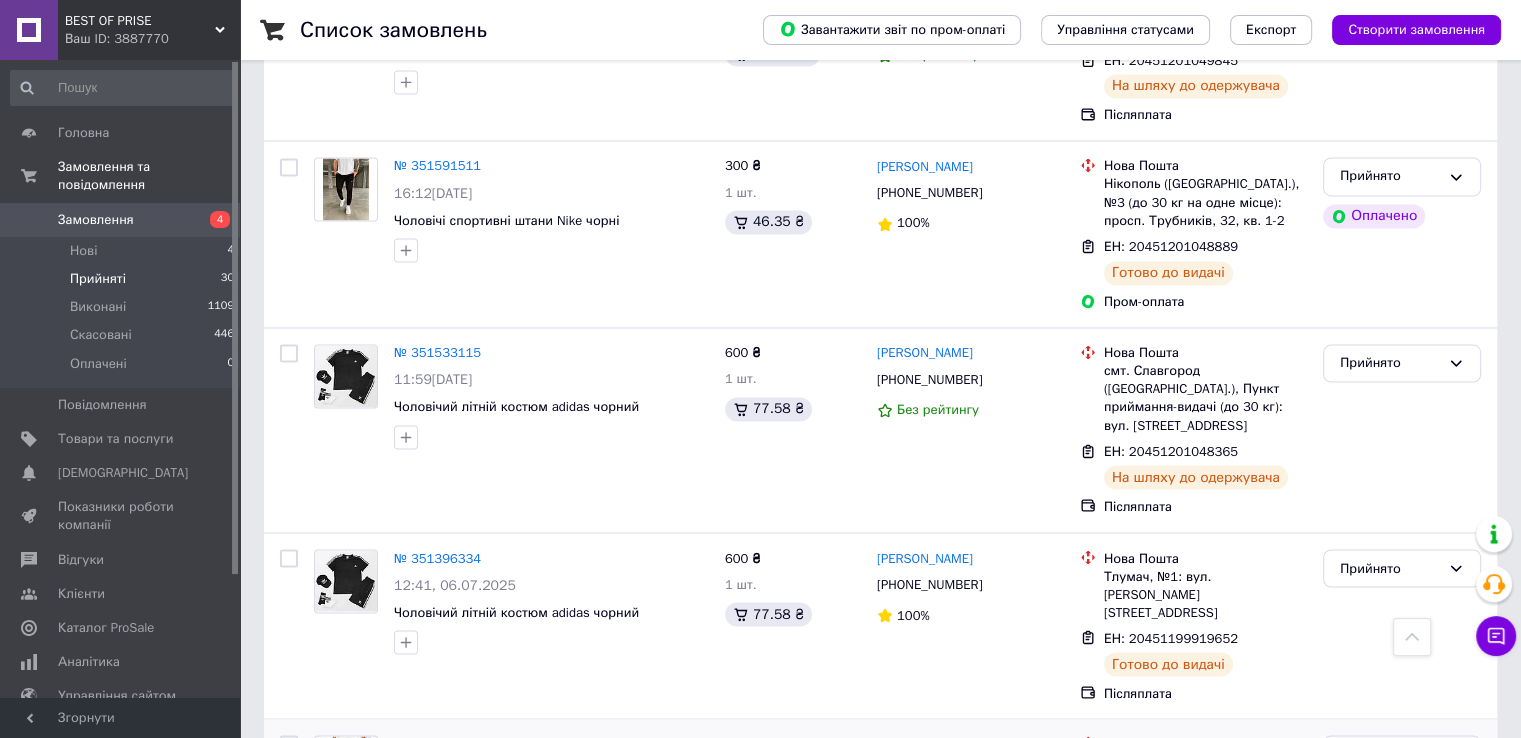 click on "Прийнято" at bounding box center [1390, 754] 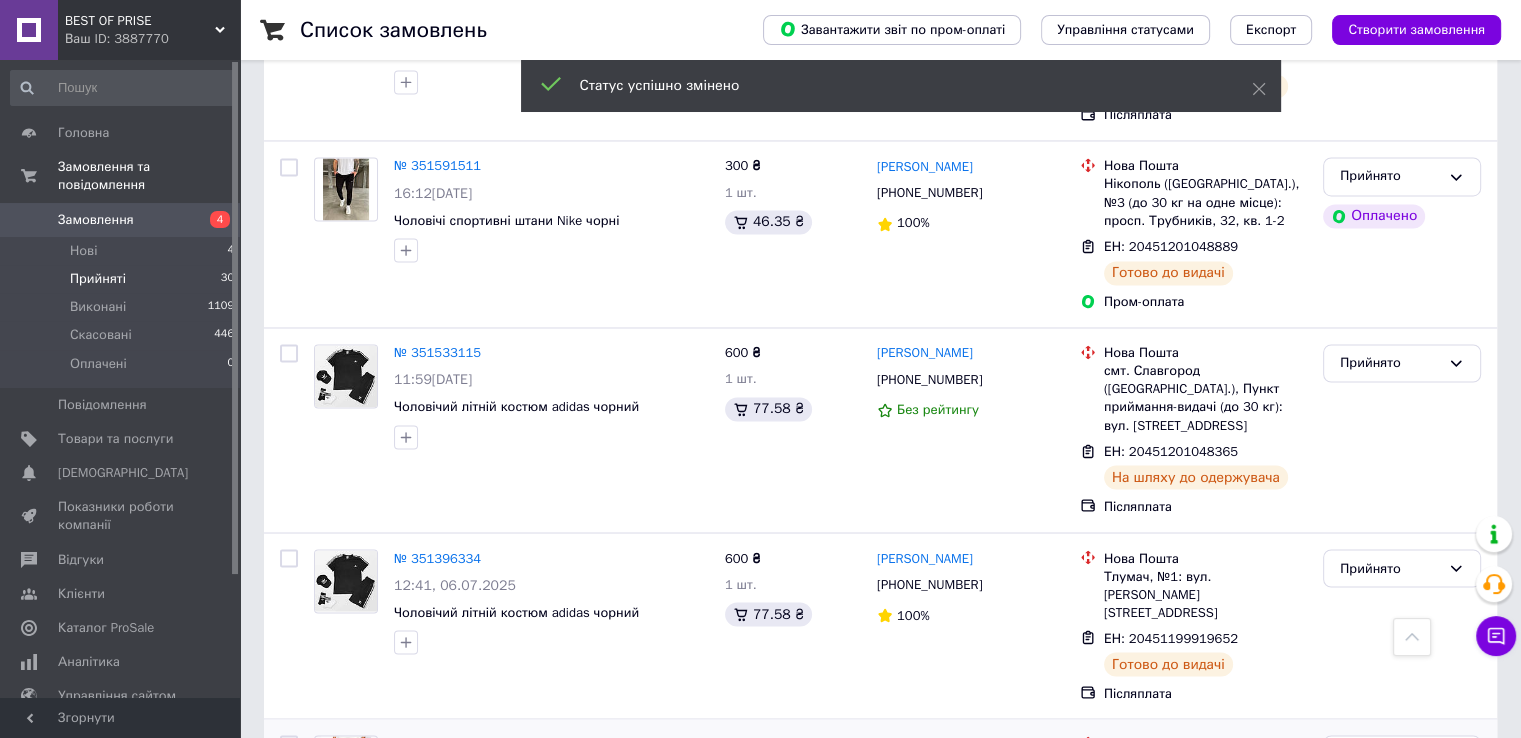 click on "2" at bounding box center [327, 933] 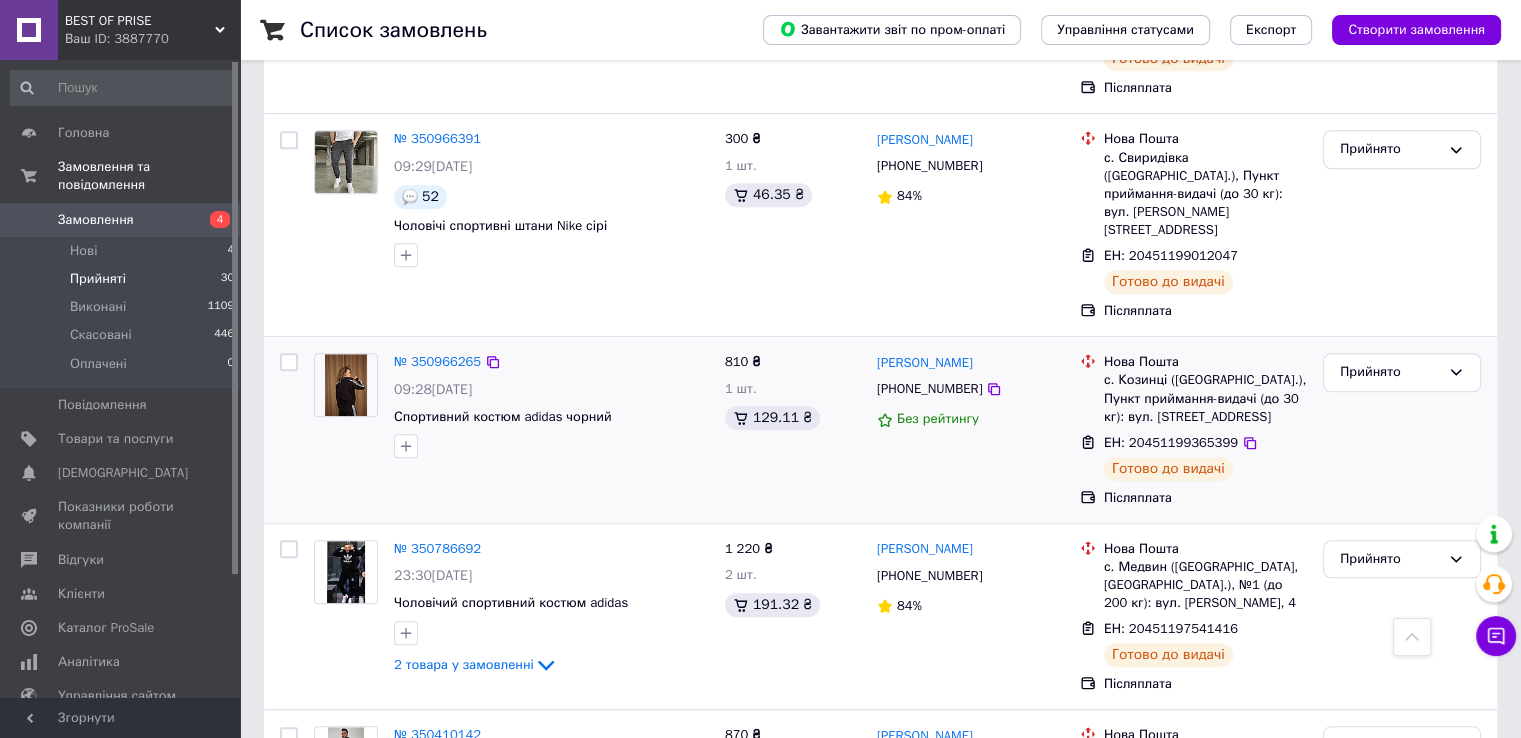 scroll, scrollTop: 1552, scrollLeft: 0, axis: vertical 